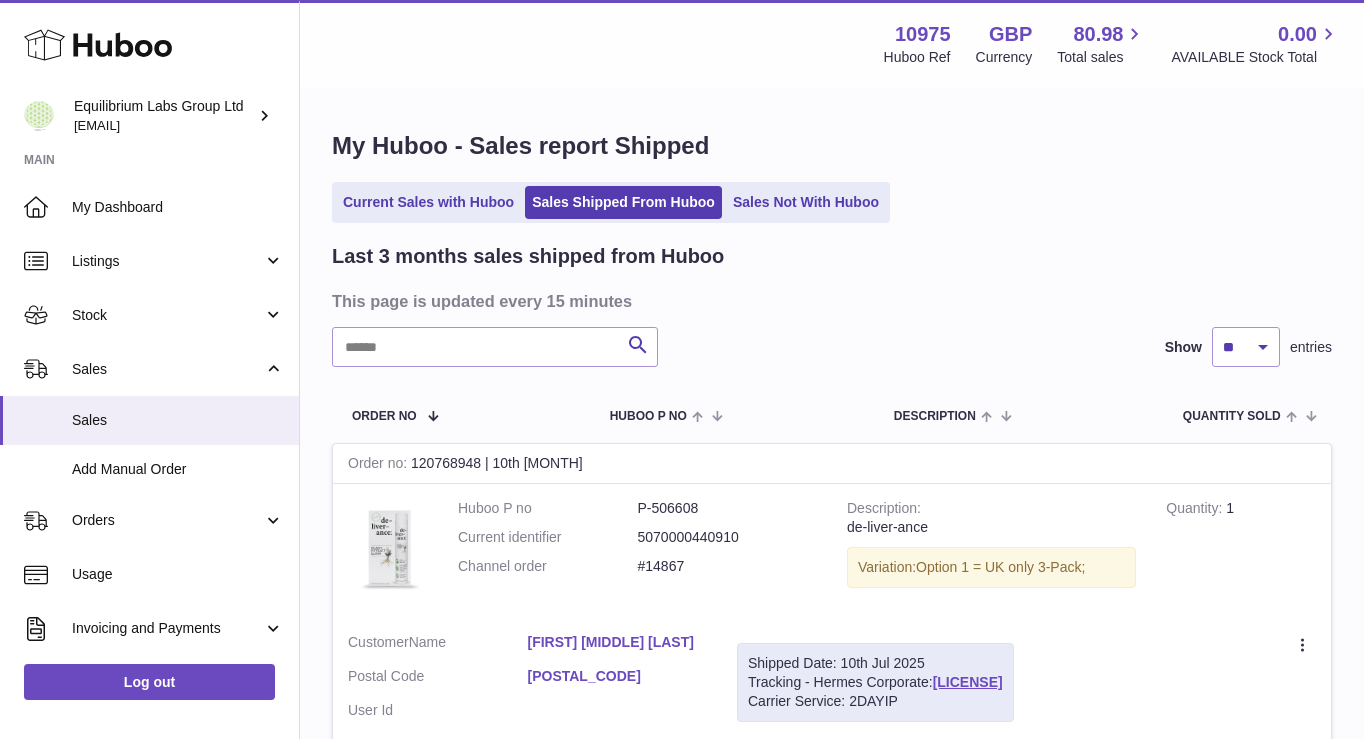 scroll, scrollTop: 0, scrollLeft: 0, axis: both 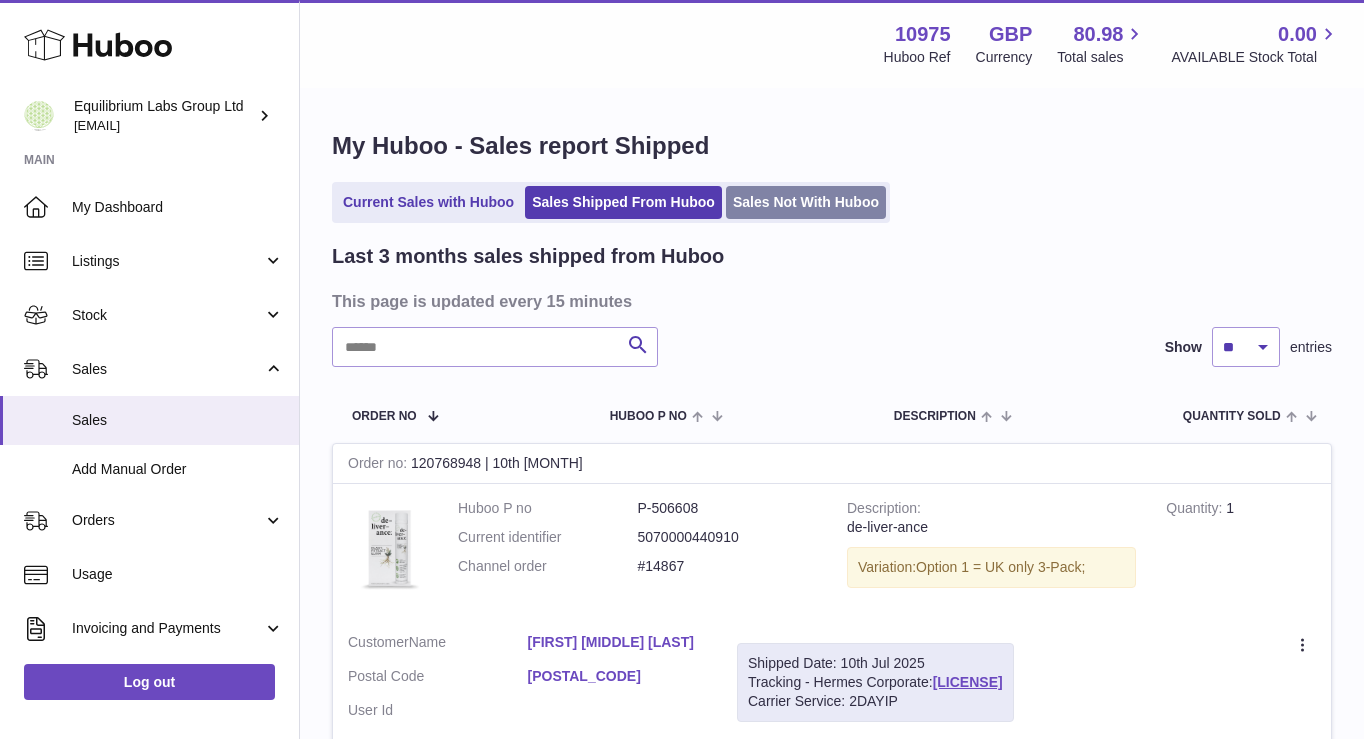 click on "Sales Not With Huboo" at bounding box center (806, 202) 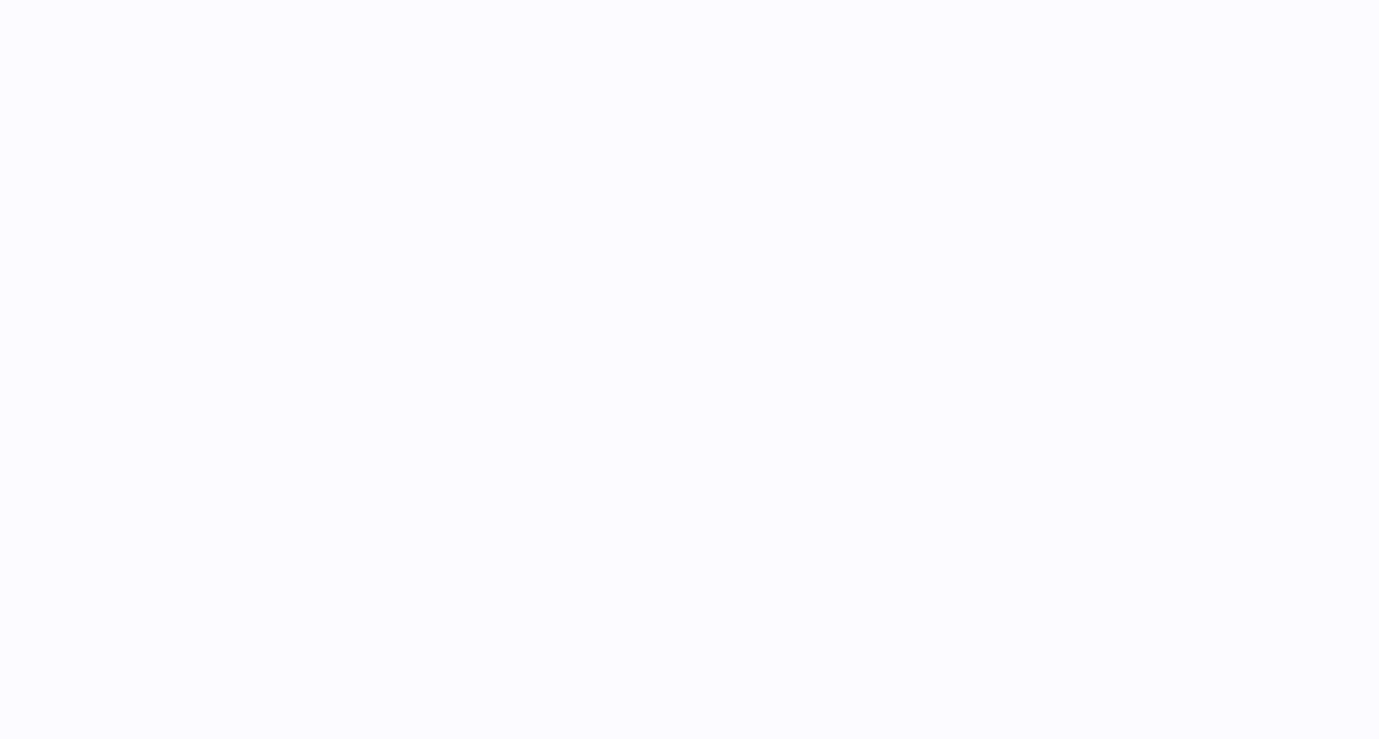 scroll, scrollTop: 0, scrollLeft: 0, axis: both 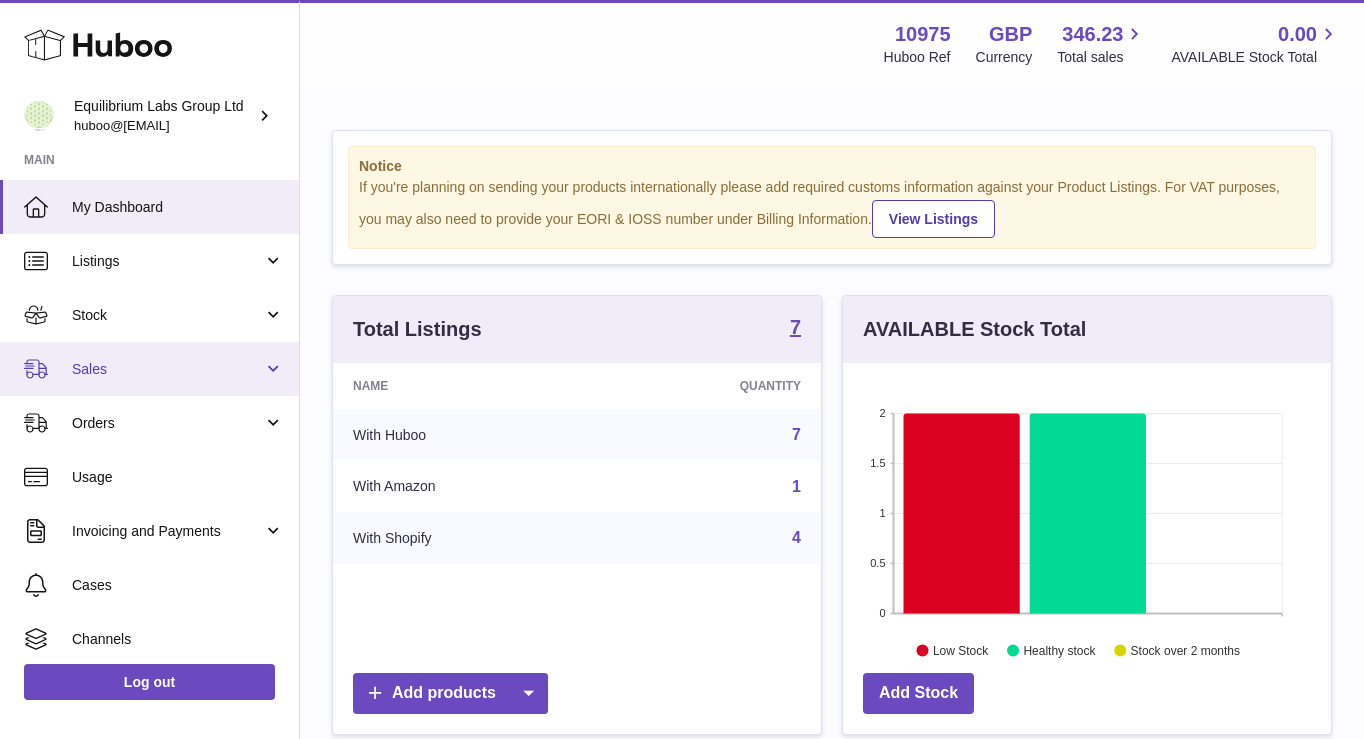 click on "Sales" at bounding box center (167, 369) 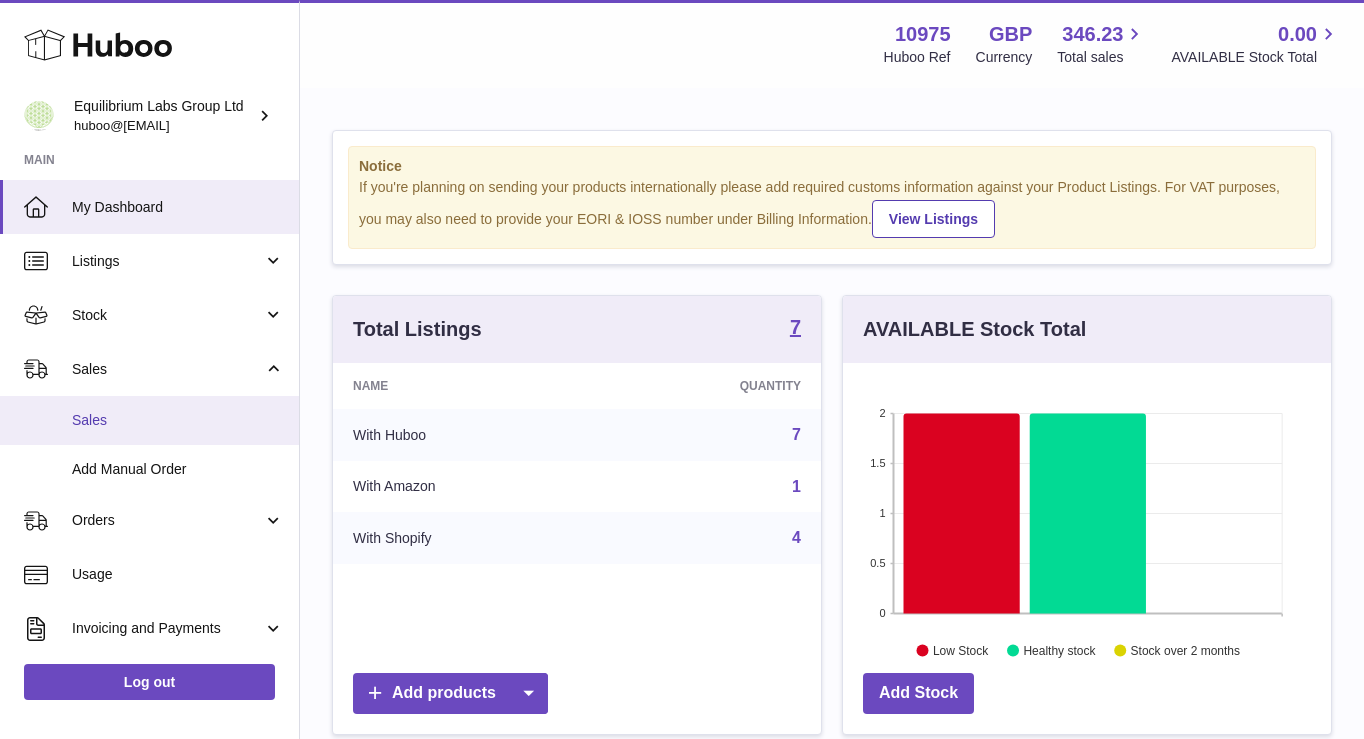 click on "Sales" at bounding box center (178, 420) 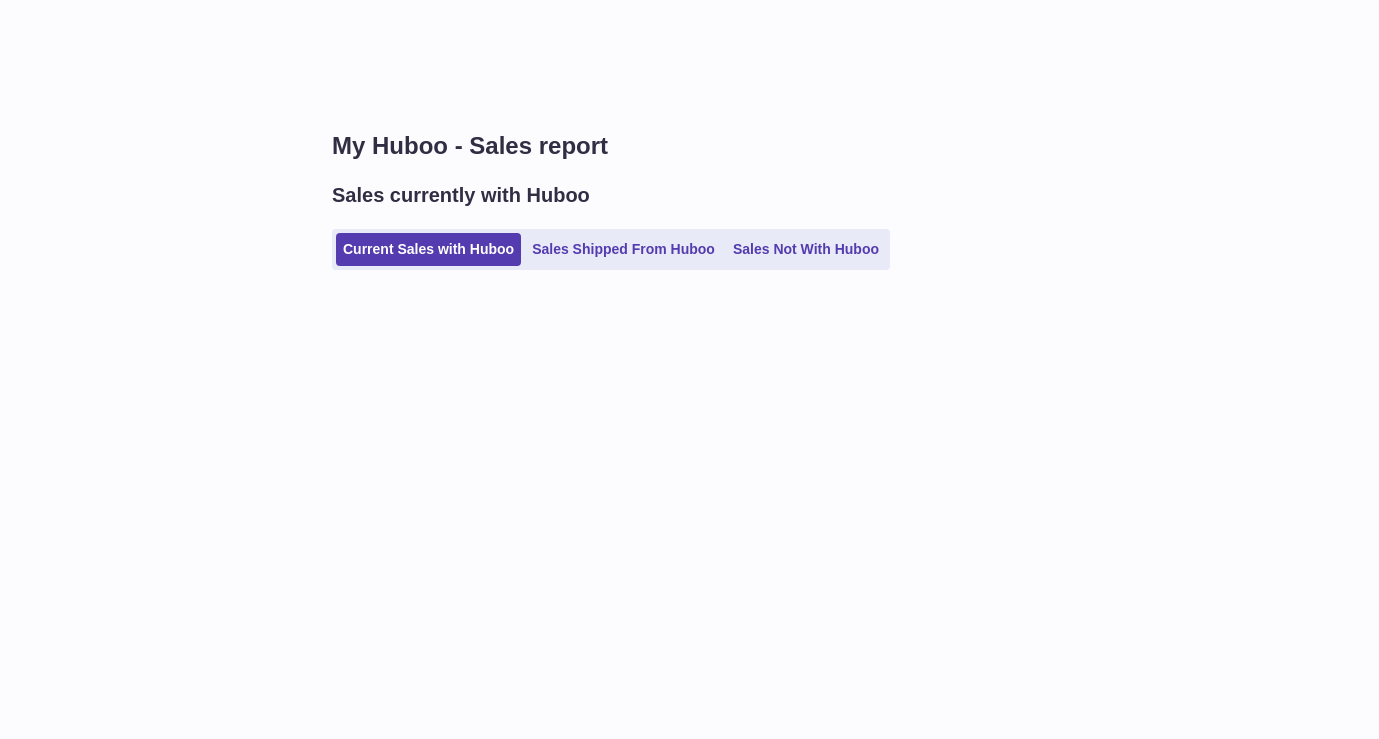 scroll, scrollTop: 0, scrollLeft: 0, axis: both 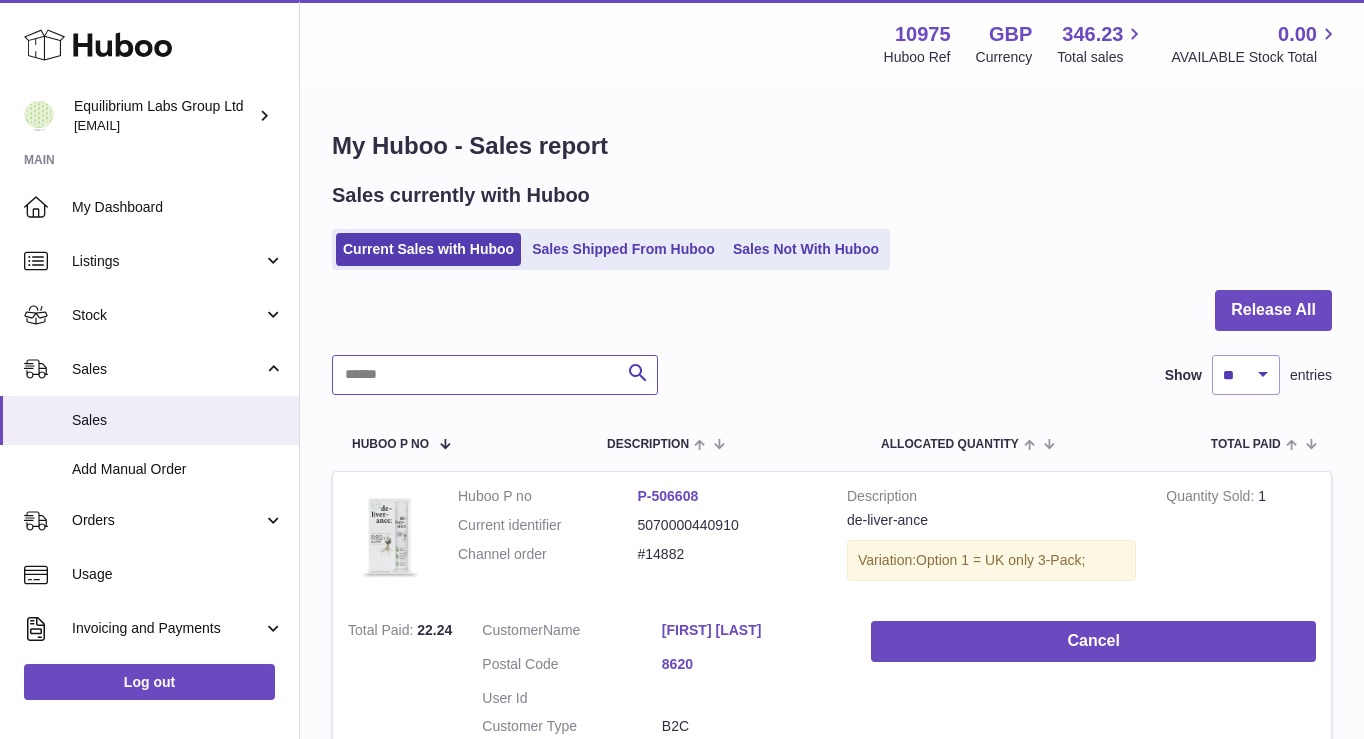 click at bounding box center (495, 375) 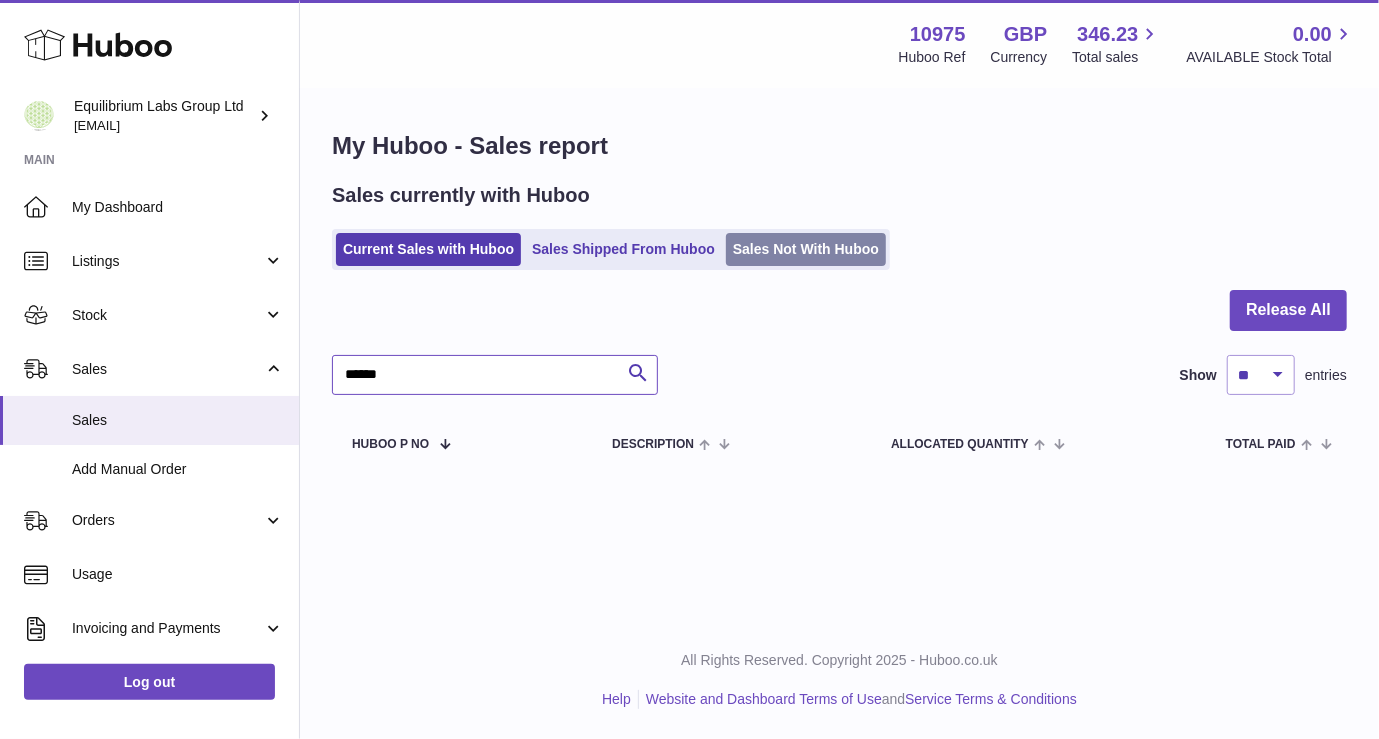 type on "******" 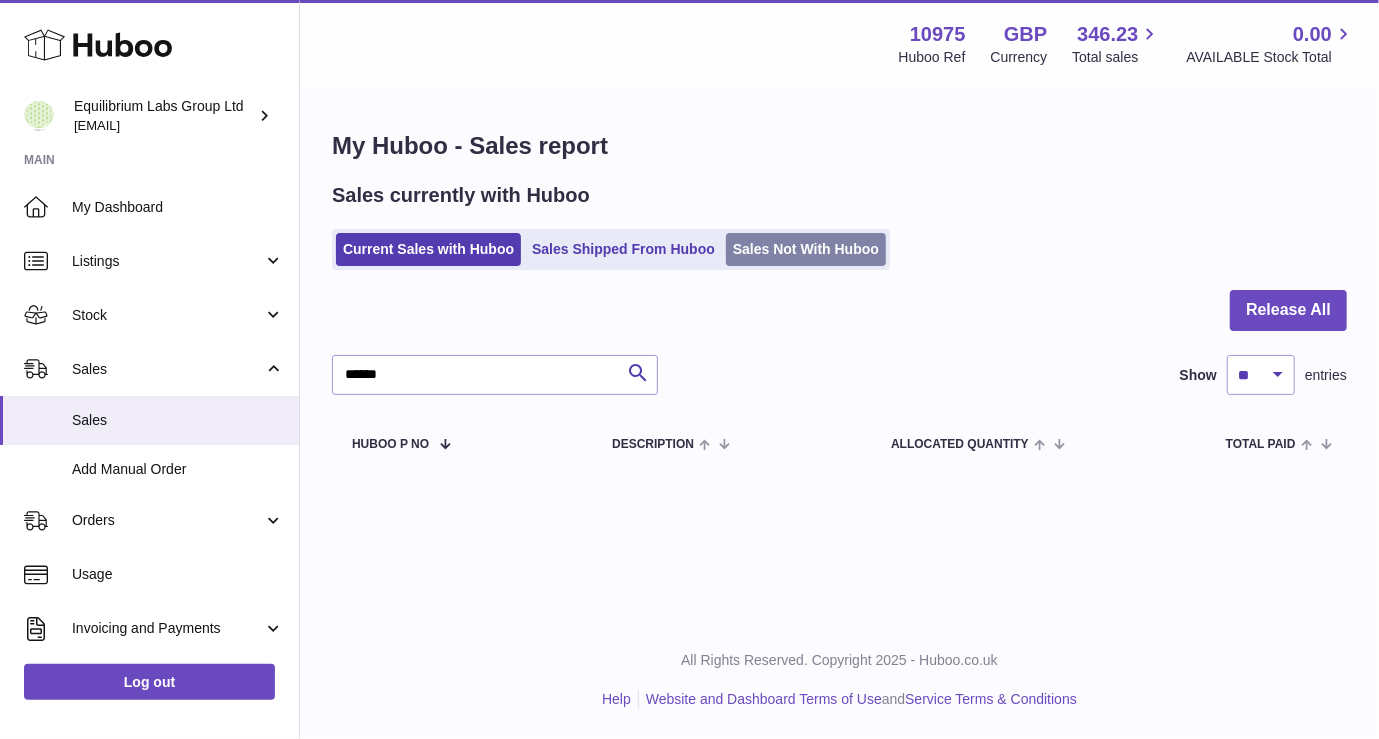 click on "Sales Not With Huboo" at bounding box center (806, 249) 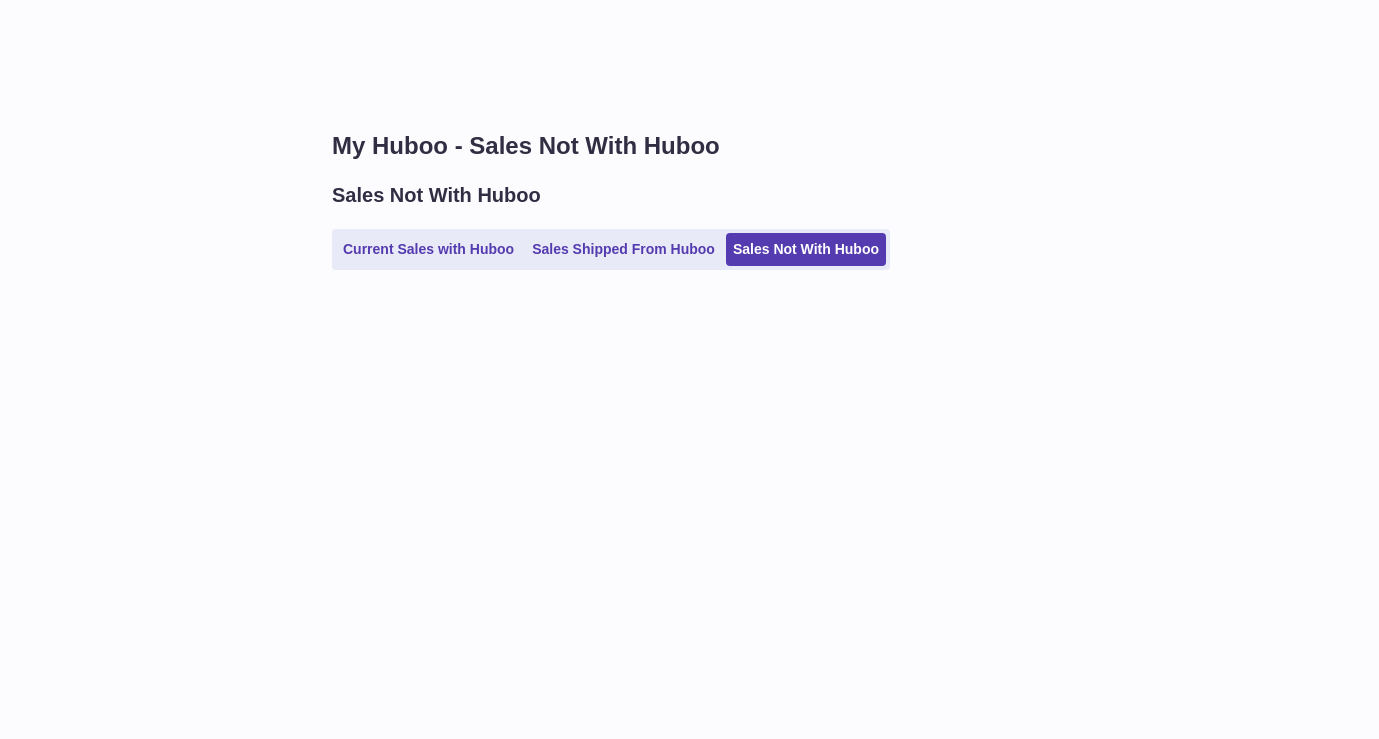 scroll, scrollTop: 0, scrollLeft: 0, axis: both 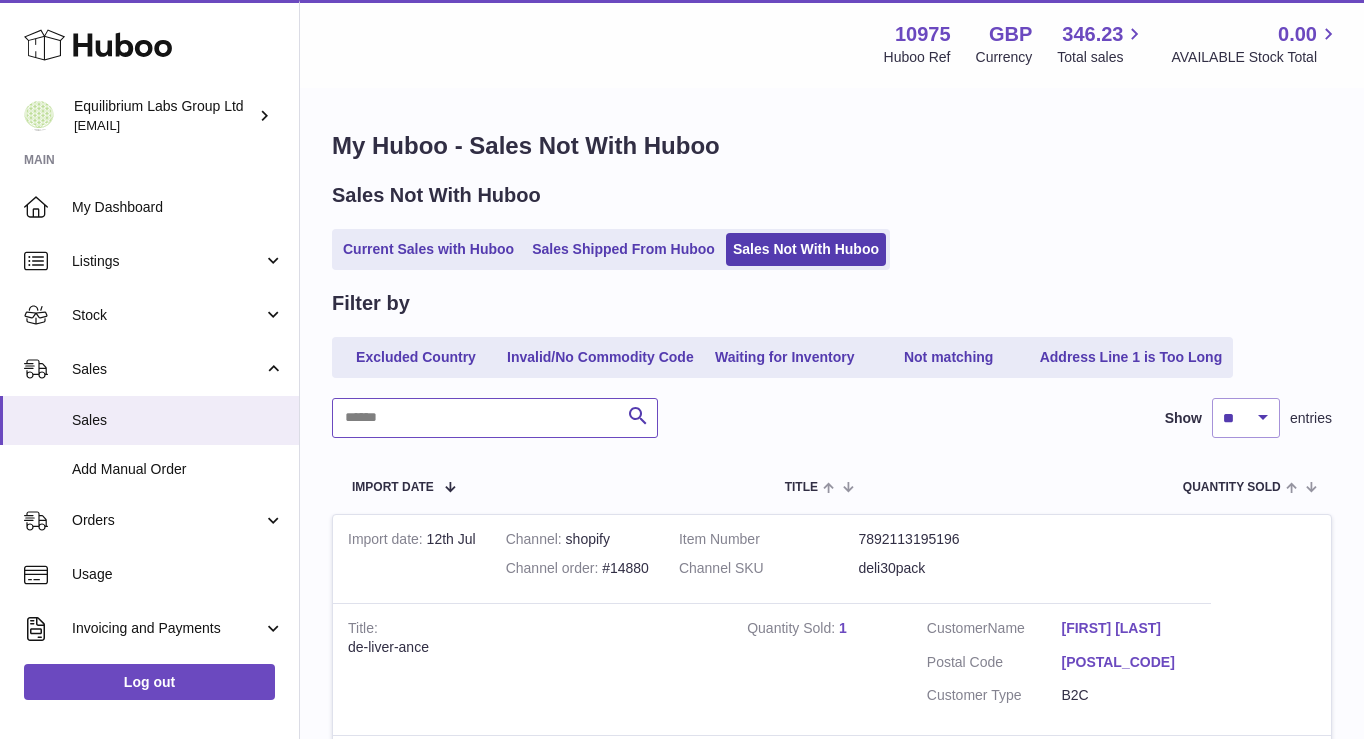 click at bounding box center [495, 418] 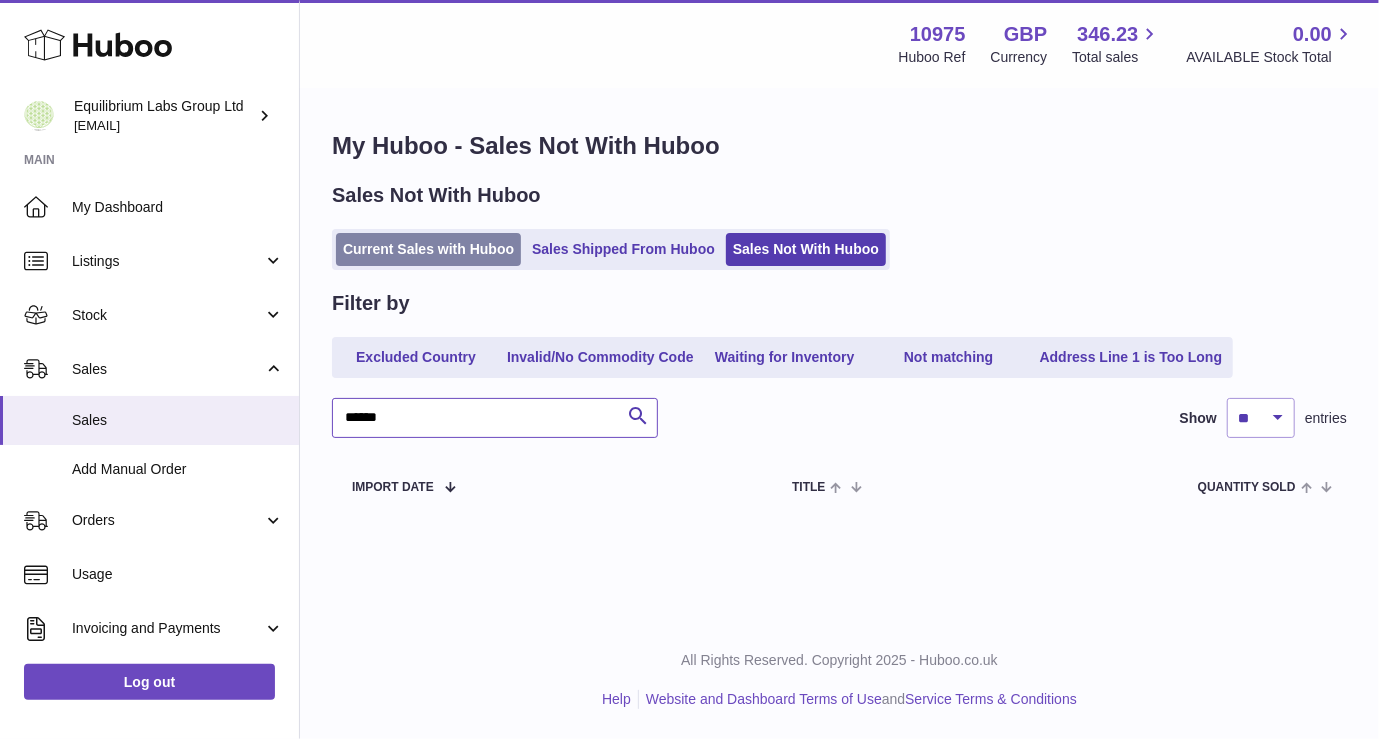type on "******" 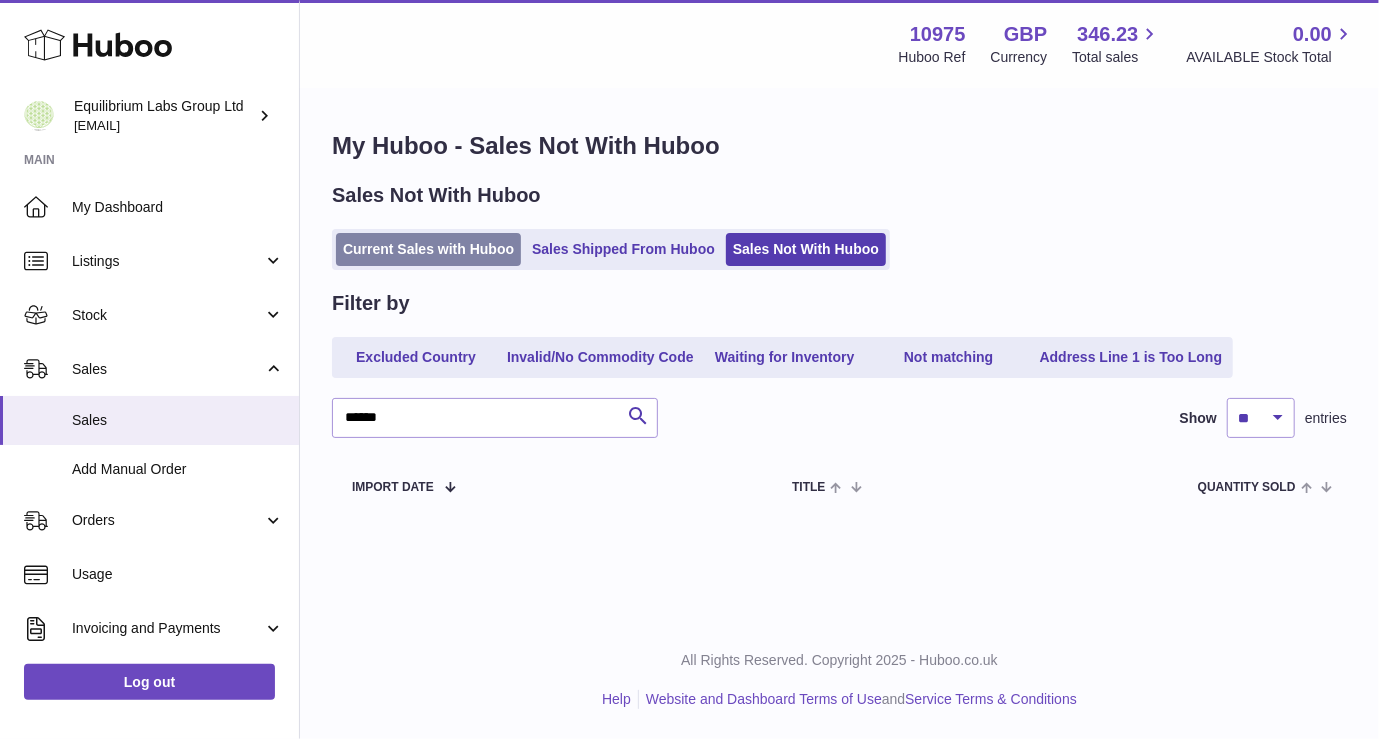 click on "Current Sales with Huboo" at bounding box center [428, 249] 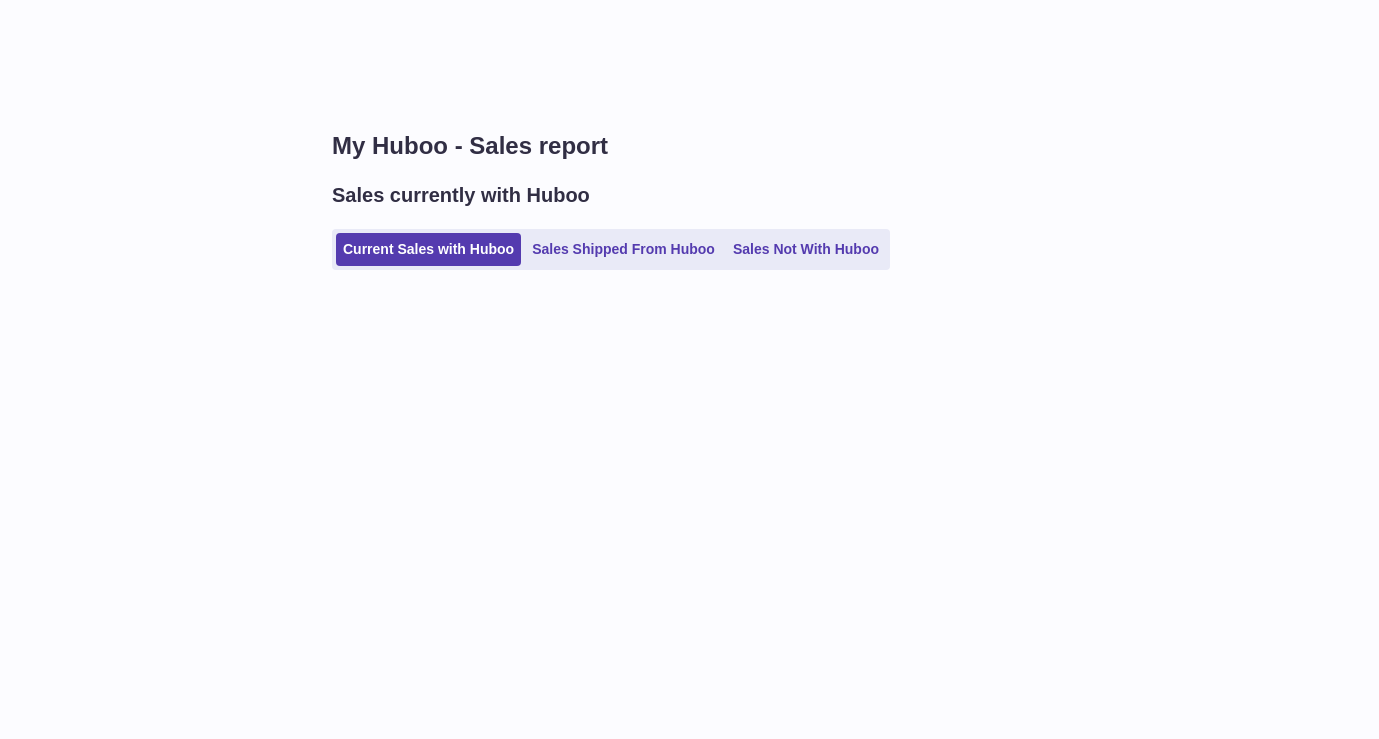 scroll, scrollTop: 0, scrollLeft: 0, axis: both 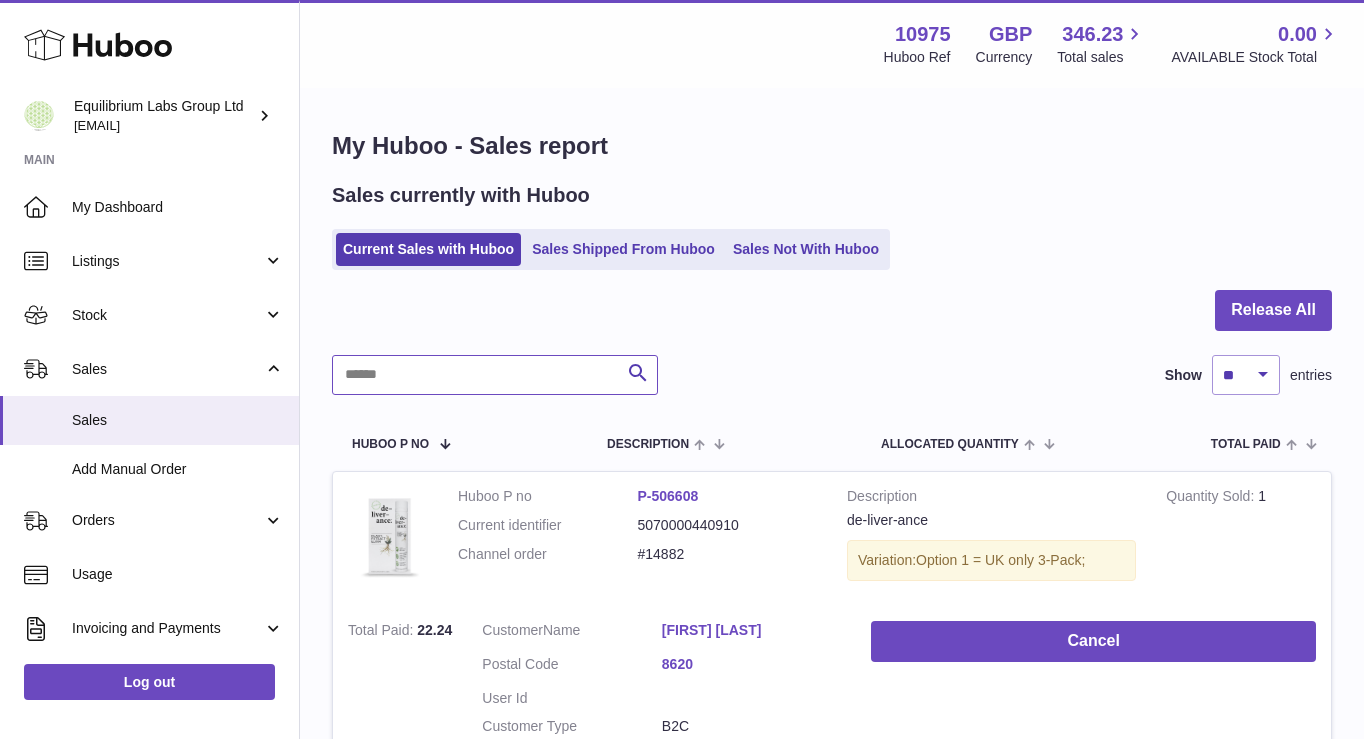 click at bounding box center [495, 375] 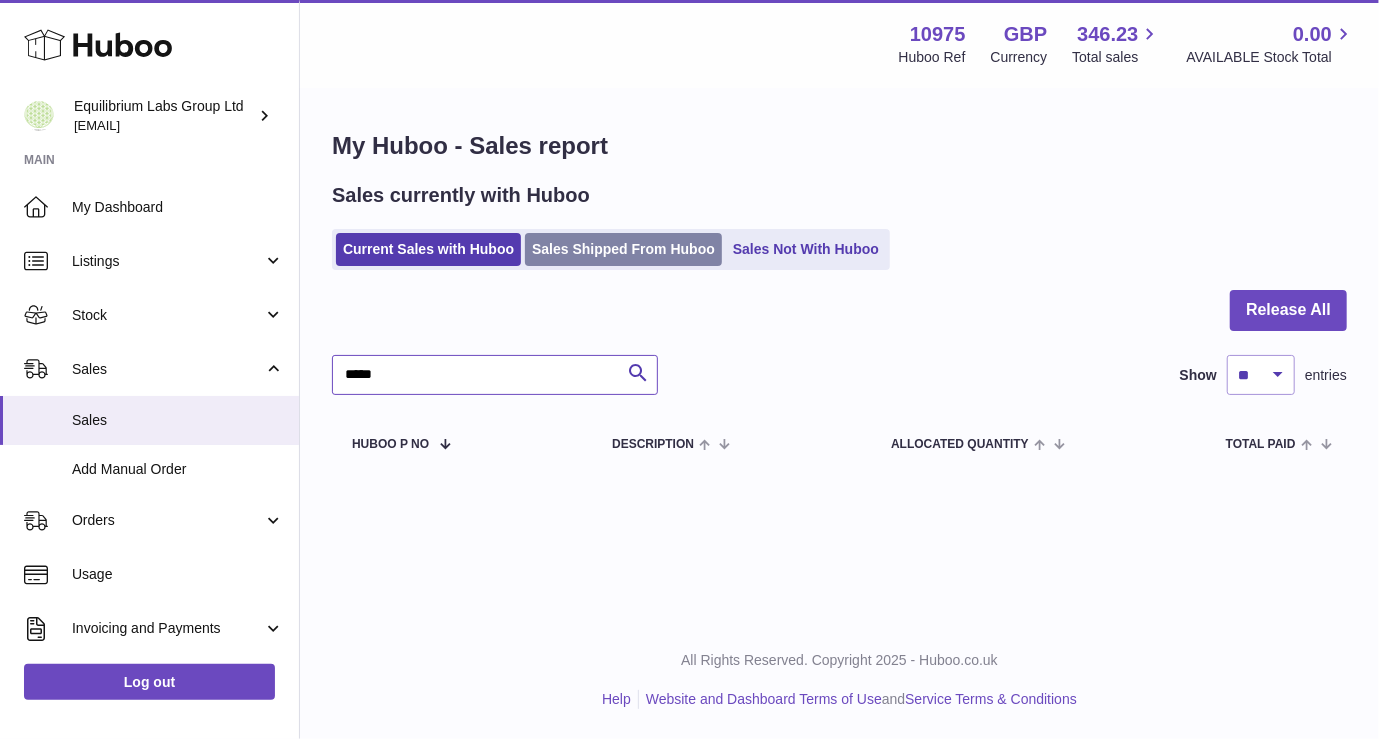 type on "*****" 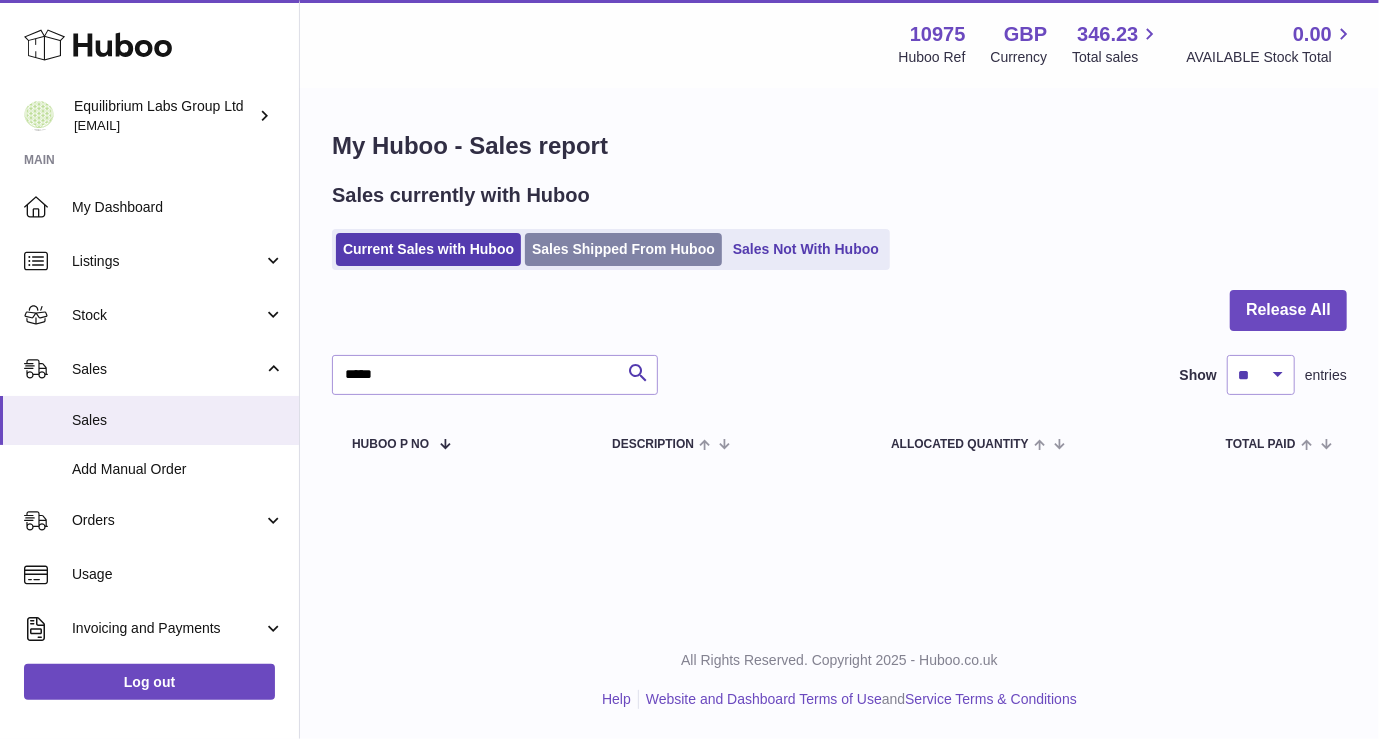 click on "Sales Shipped From Huboo" at bounding box center [623, 249] 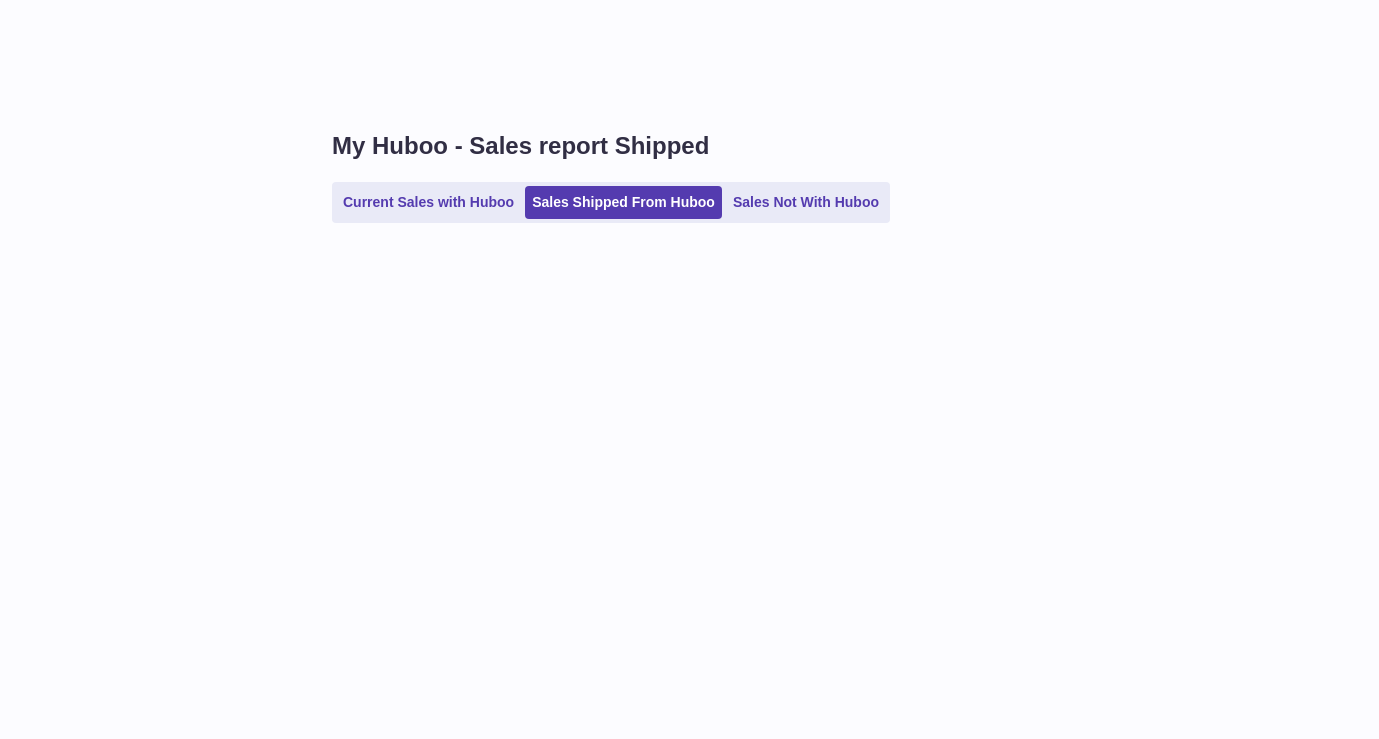 scroll, scrollTop: 0, scrollLeft: 0, axis: both 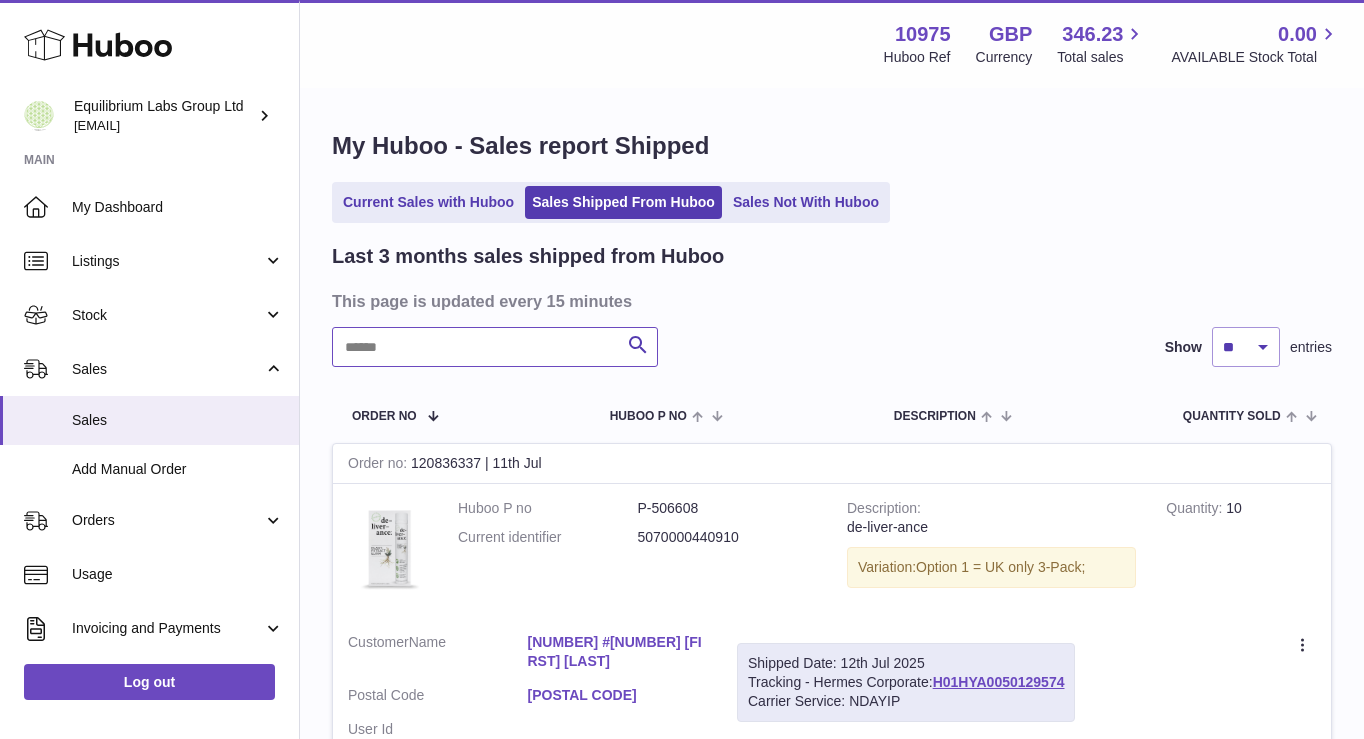 click at bounding box center [495, 347] 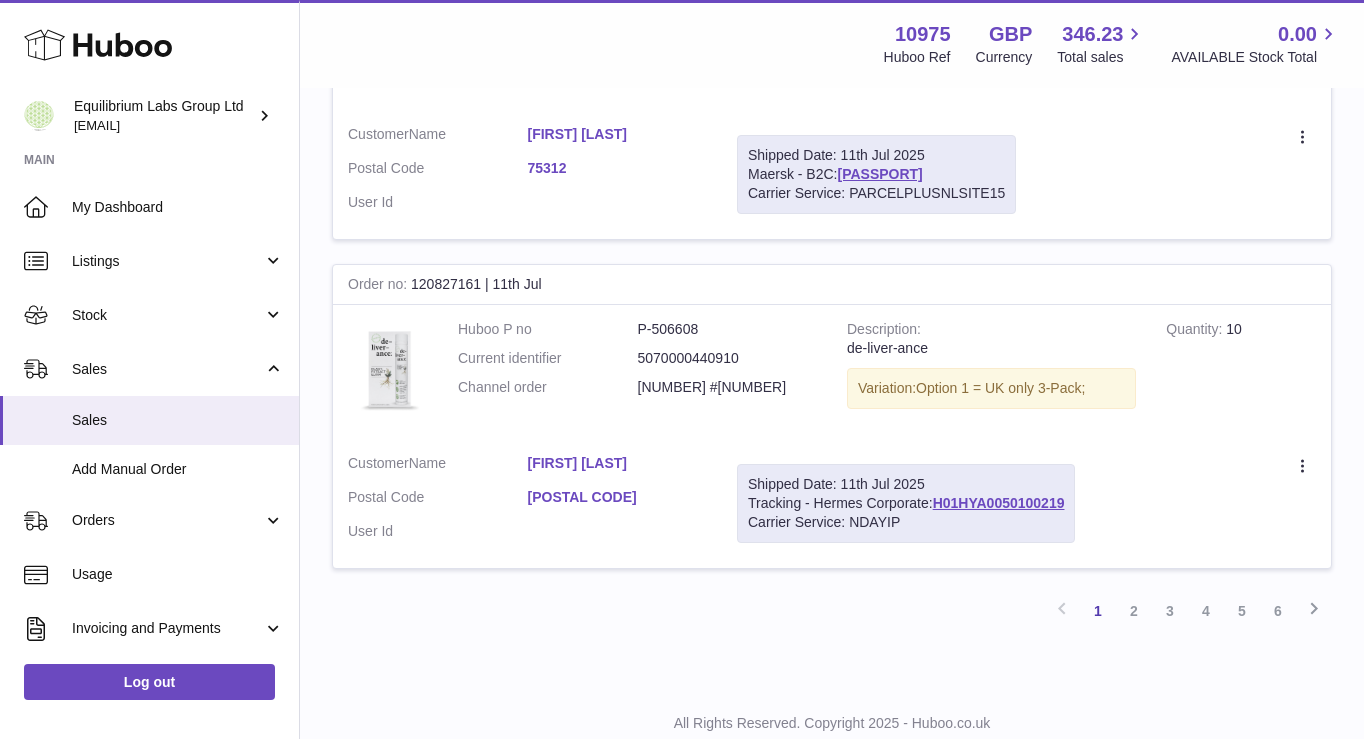scroll, scrollTop: 3158, scrollLeft: 0, axis: vertical 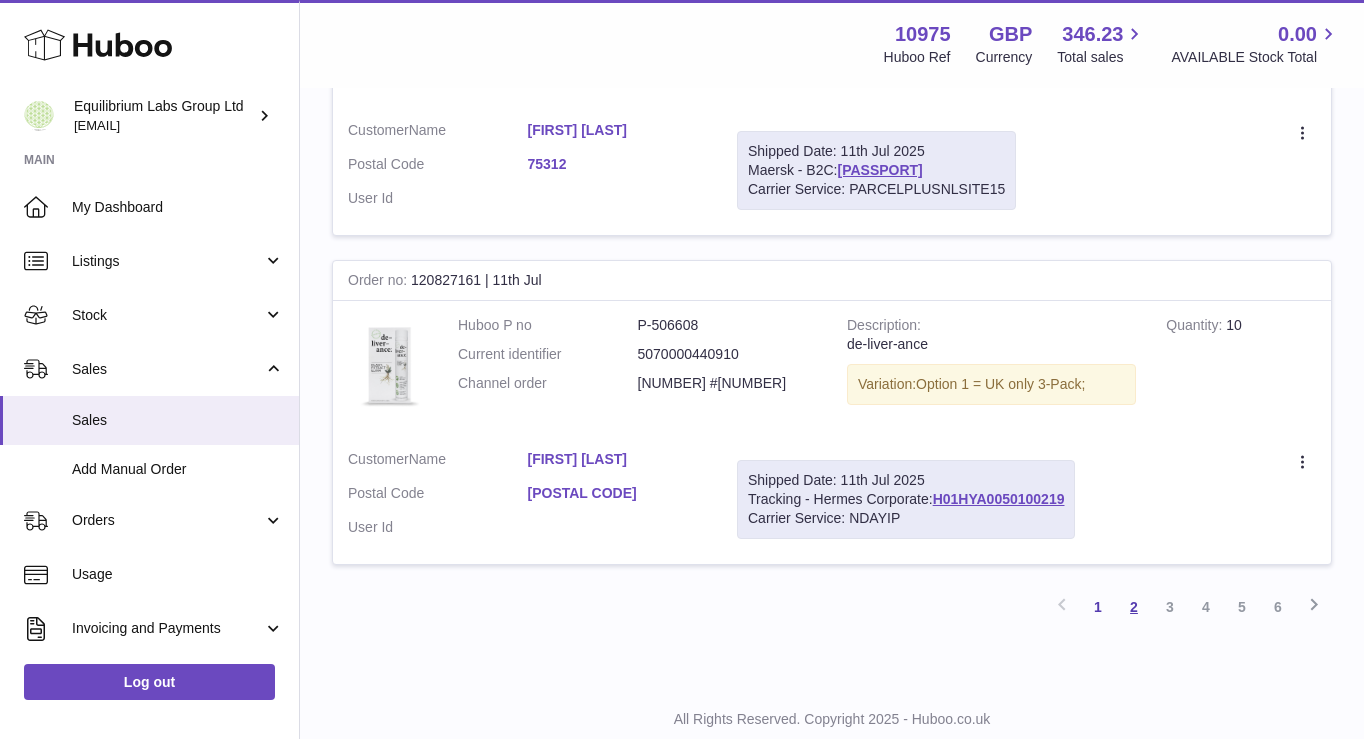 type on "*****" 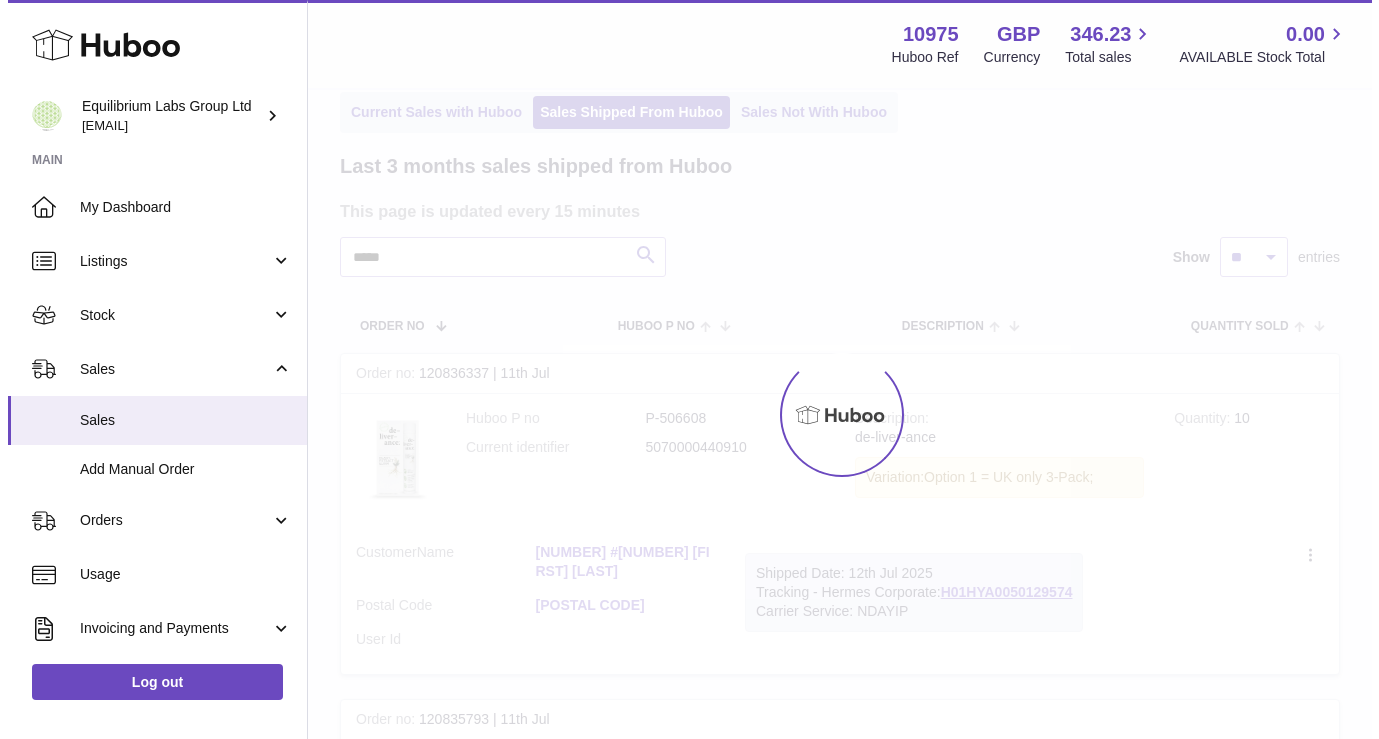 scroll, scrollTop: 0, scrollLeft: 0, axis: both 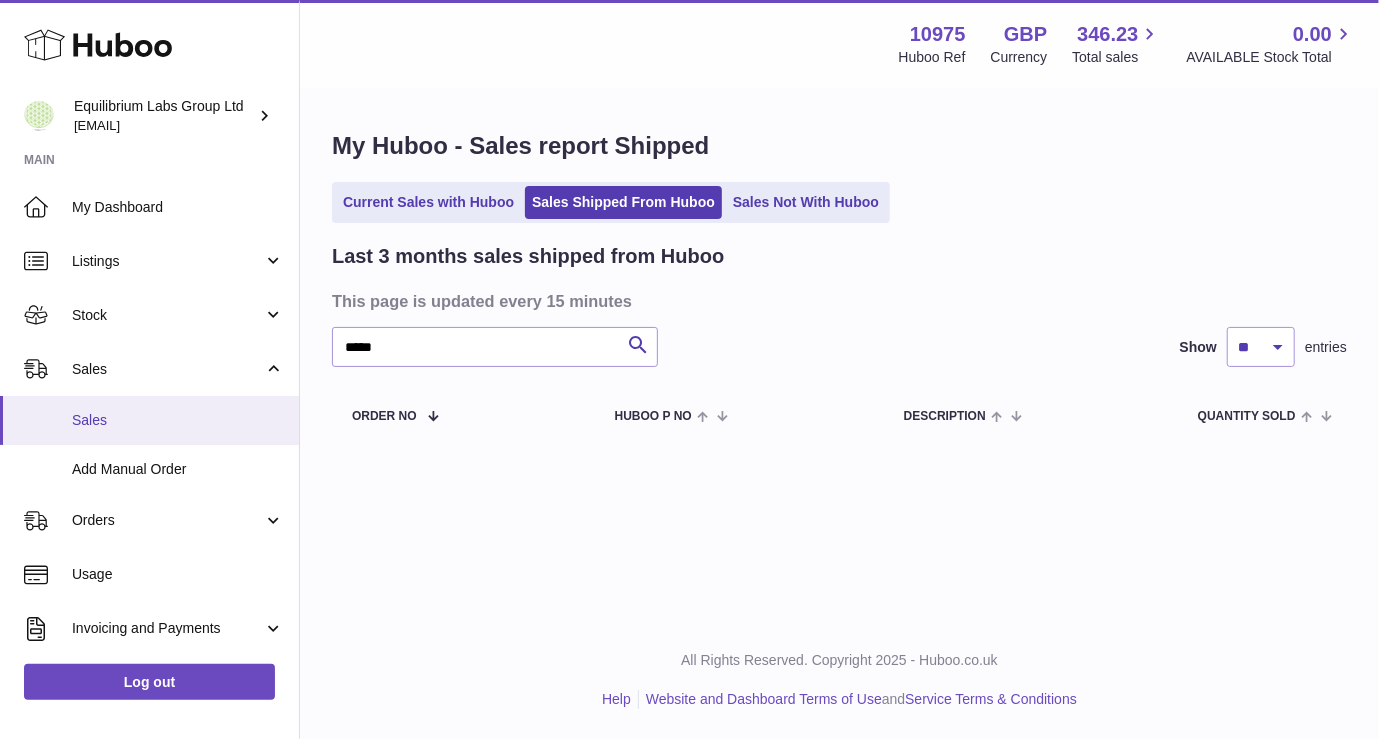 click on "Sales" at bounding box center [178, 420] 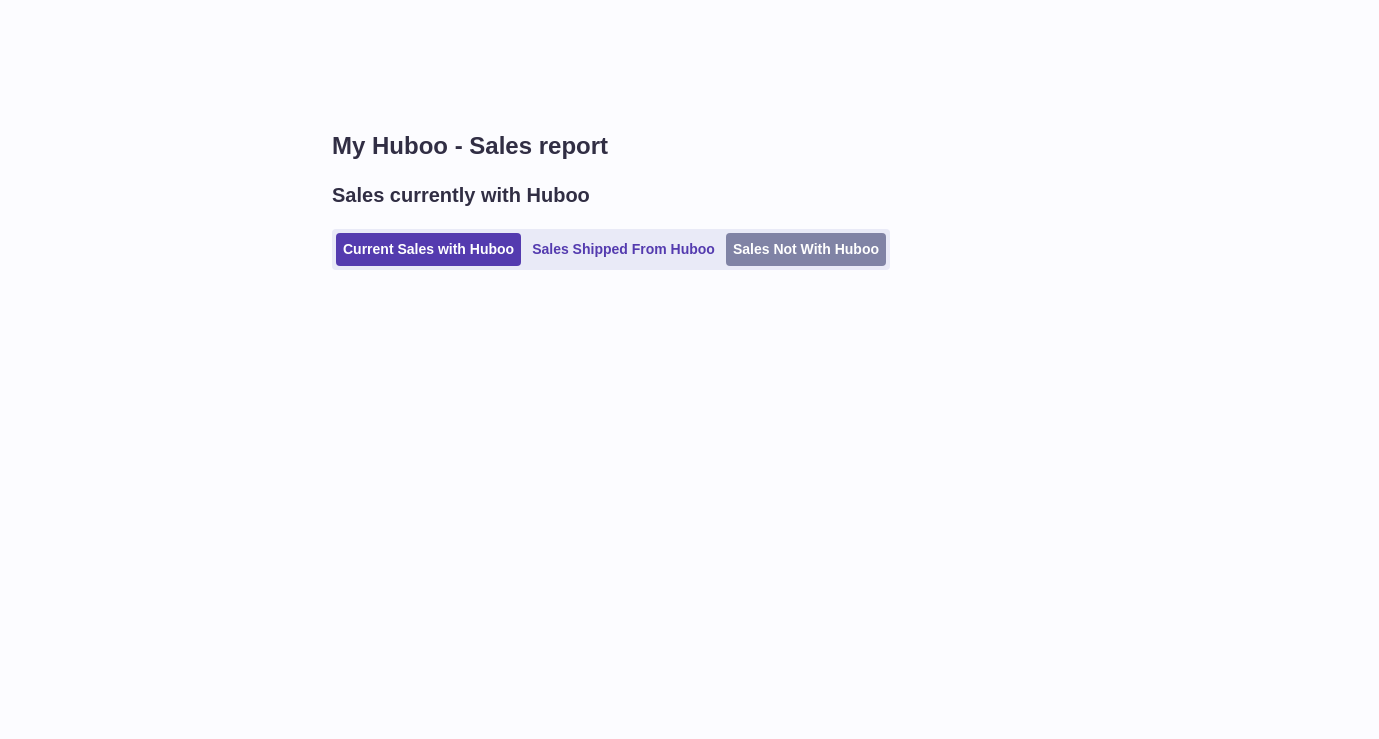 scroll, scrollTop: 0, scrollLeft: 0, axis: both 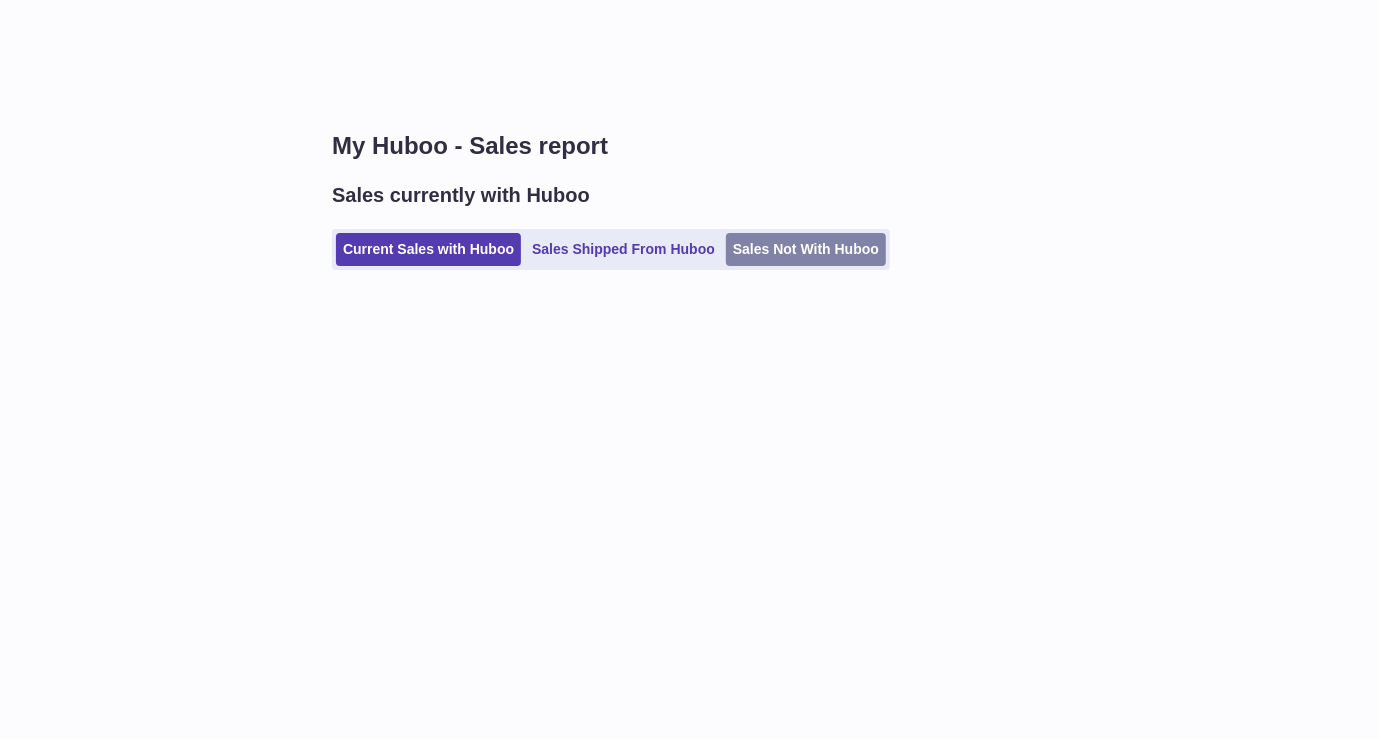 click on "Sales Not With Huboo" at bounding box center [806, 249] 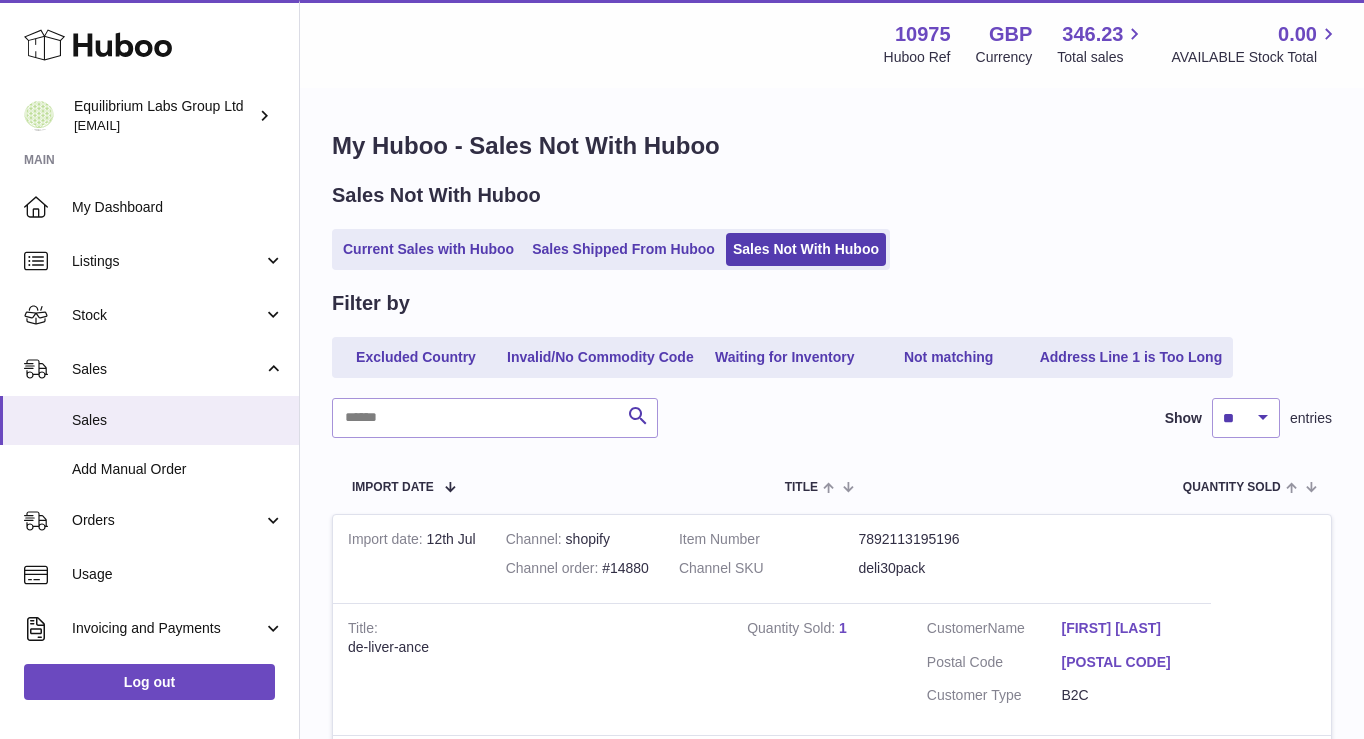 scroll, scrollTop: 0, scrollLeft: 0, axis: both 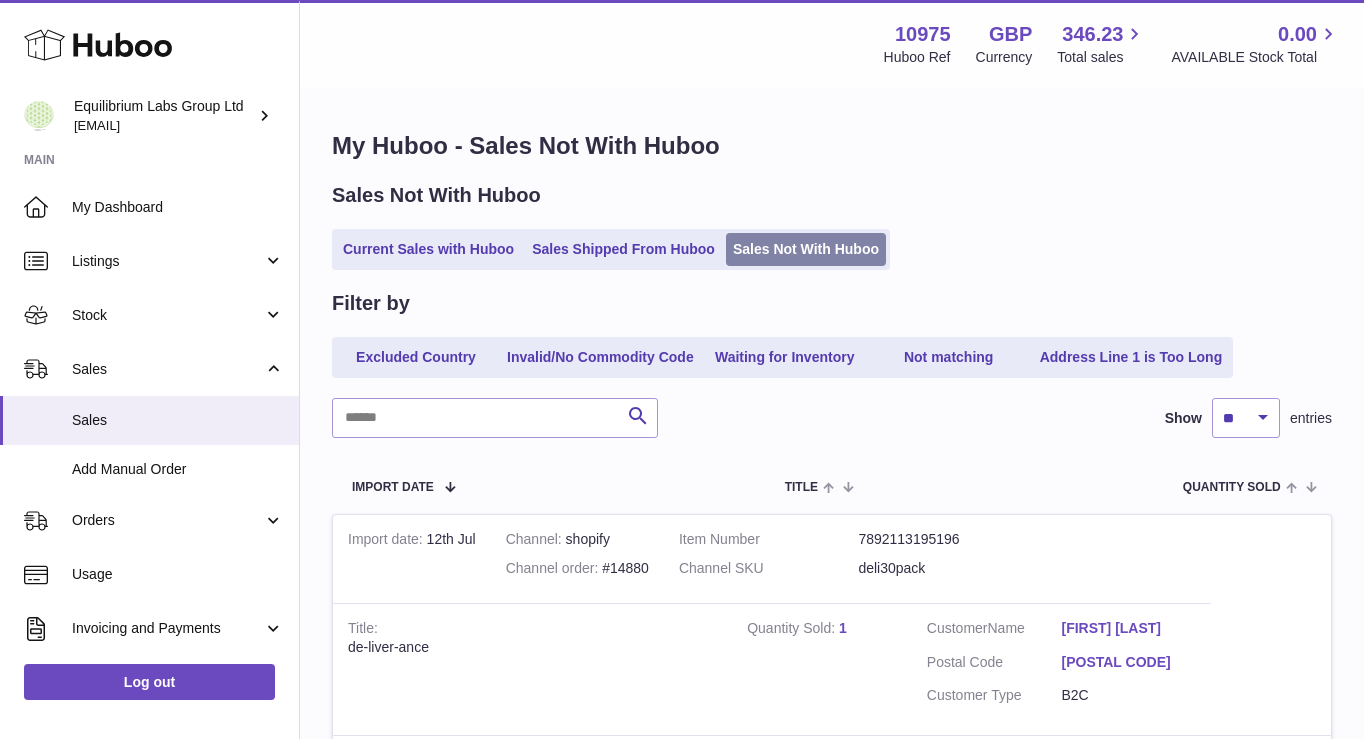 click on "Sales Not With Huboo" at bounding box center [806, 249] 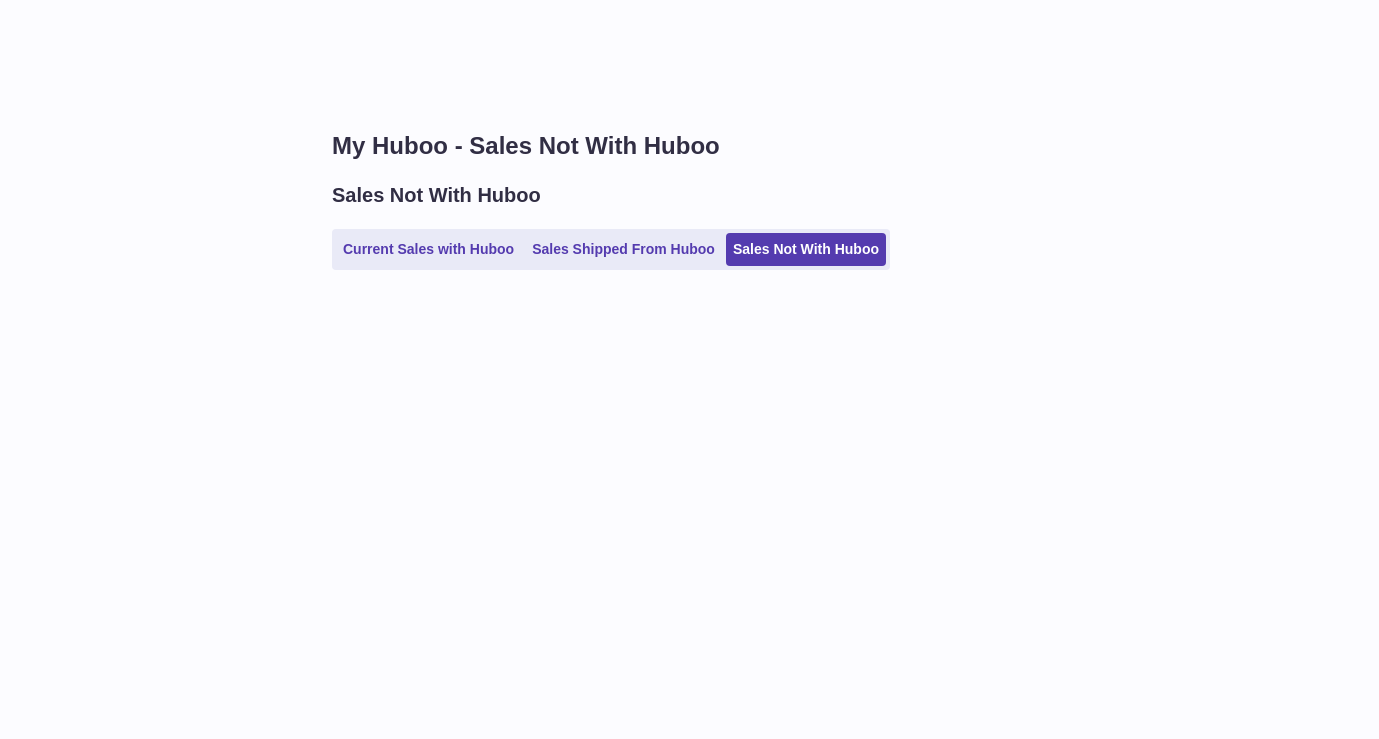 scroll, scrollTop: 0, scrollLeft: 0, axis: both 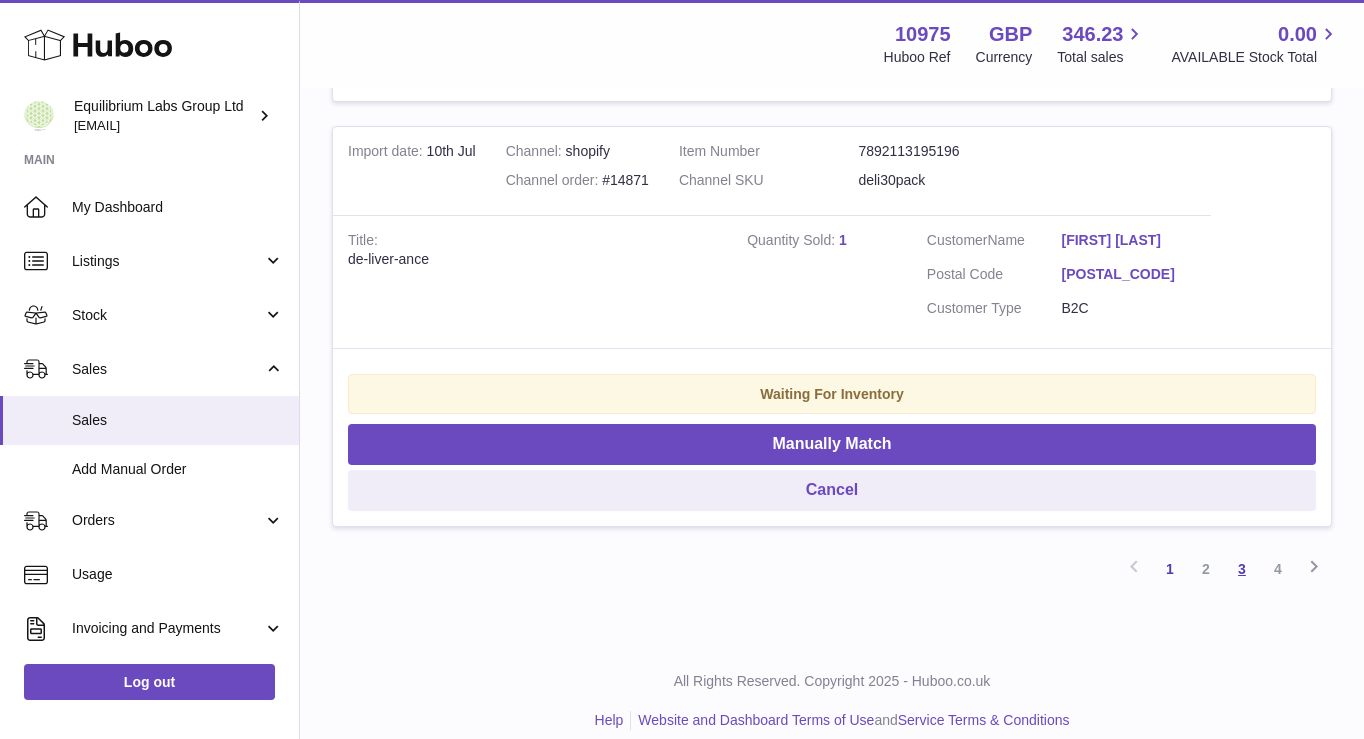 click on "3" at bounding box center [1242, 569] 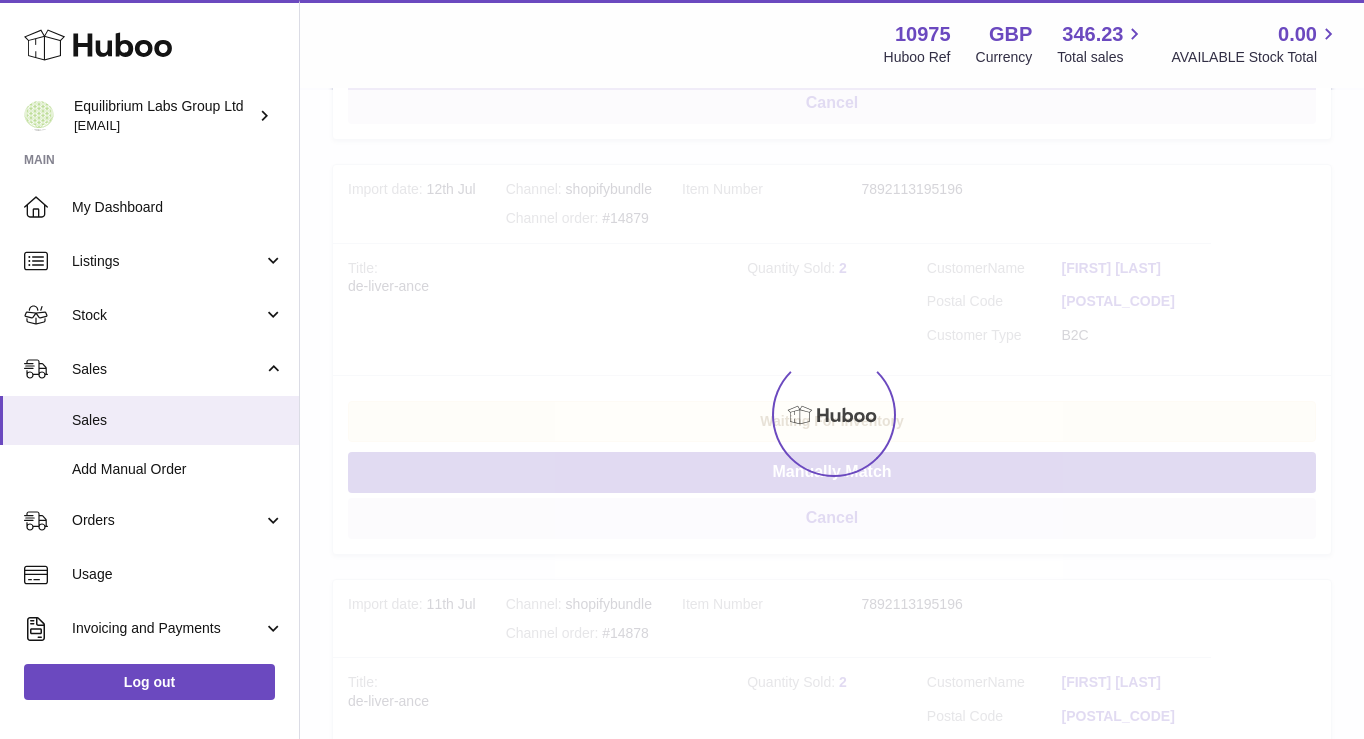 scroll, scrollTop: 90, scrollLeft: 0, axis: vertical 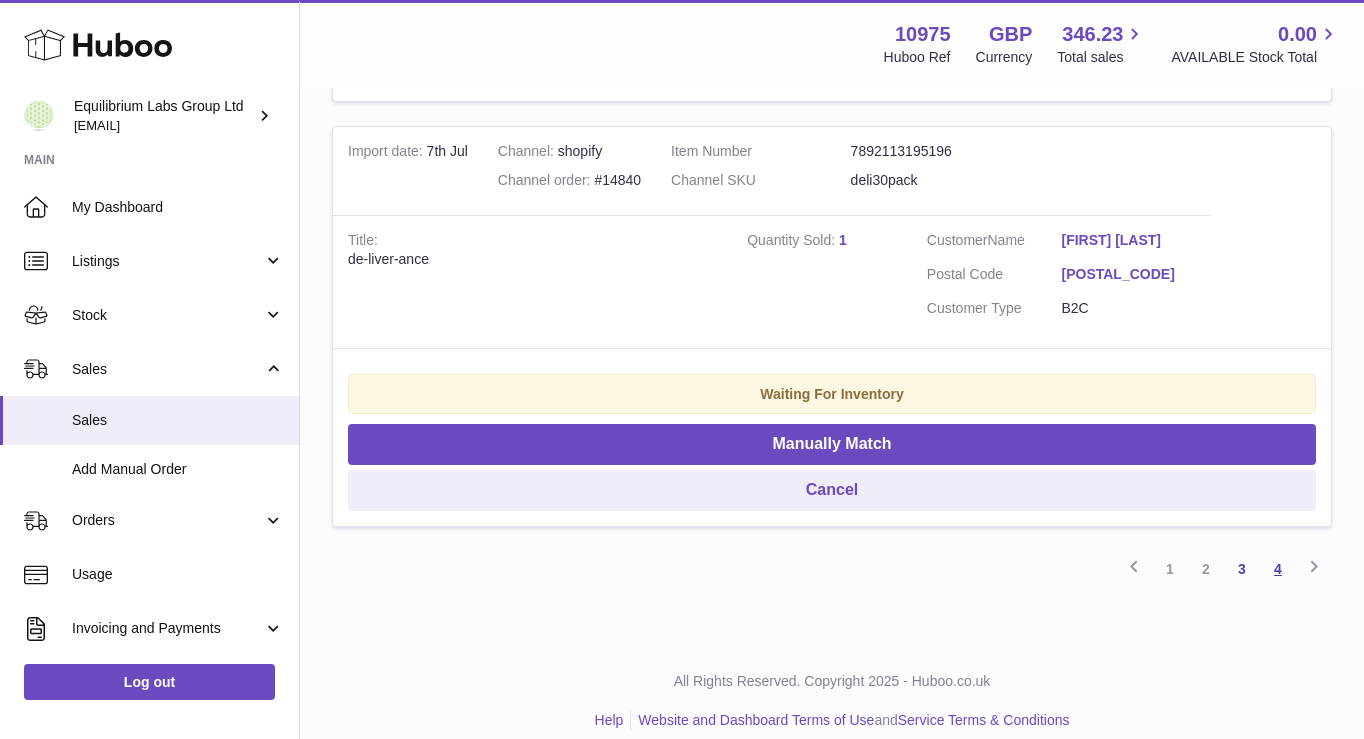 click on "4" at bounding box center [1278, 569] 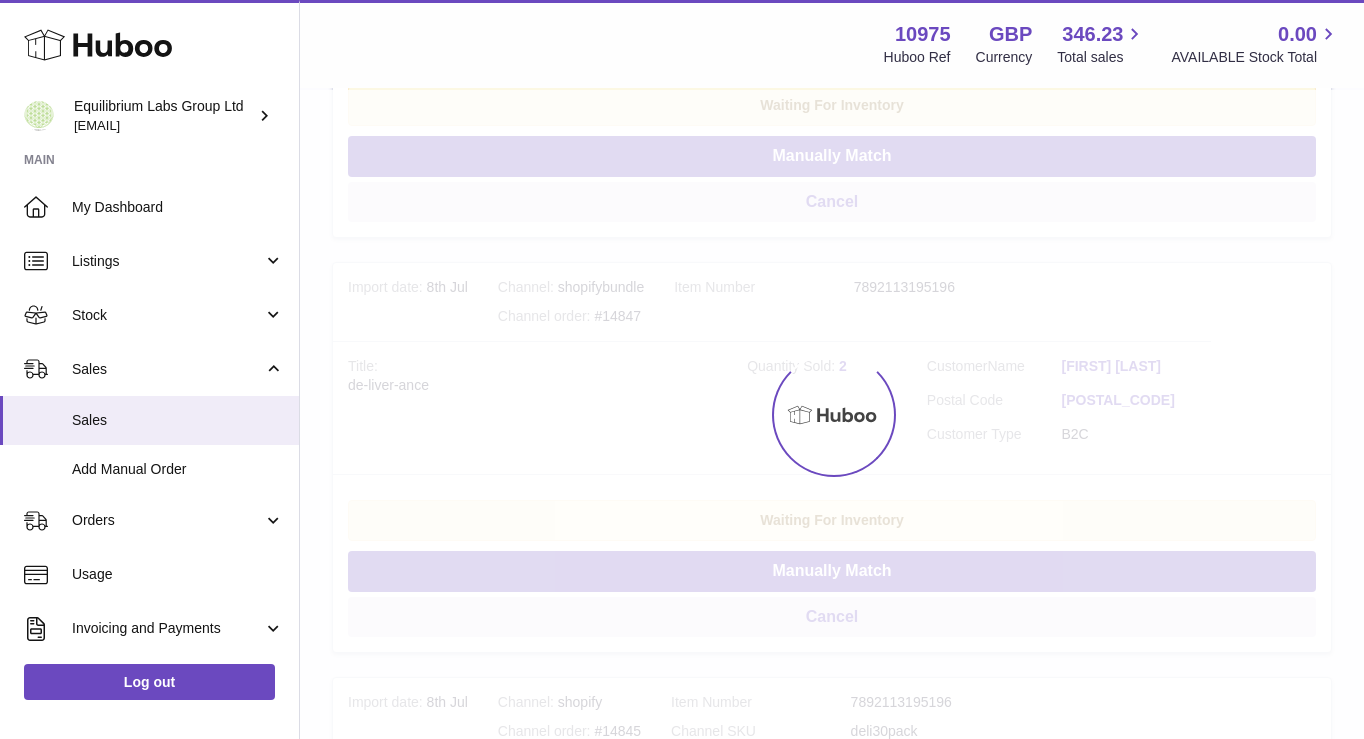scroll, scrollTop: 90, scrollLeft: 0, axis: vertical 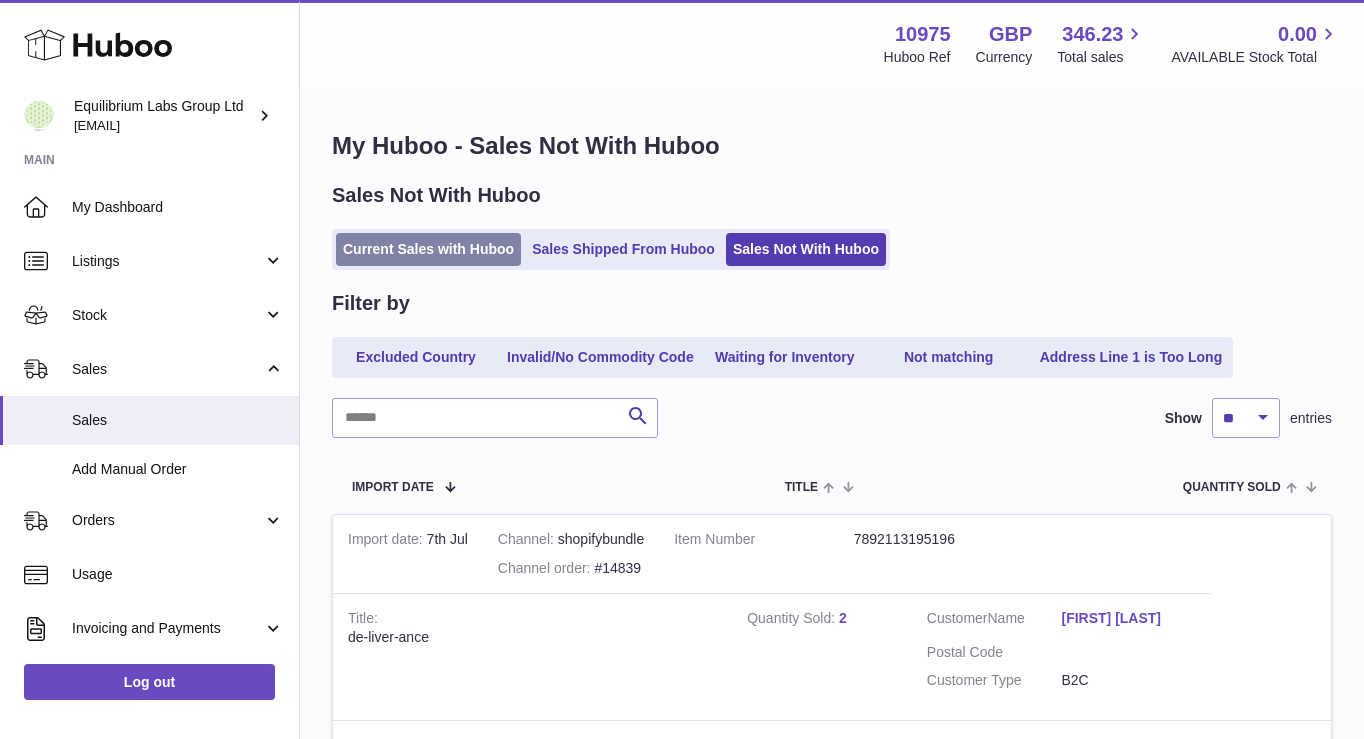 click on "Current Sales with Huboo" at bounding box center (428, 249) 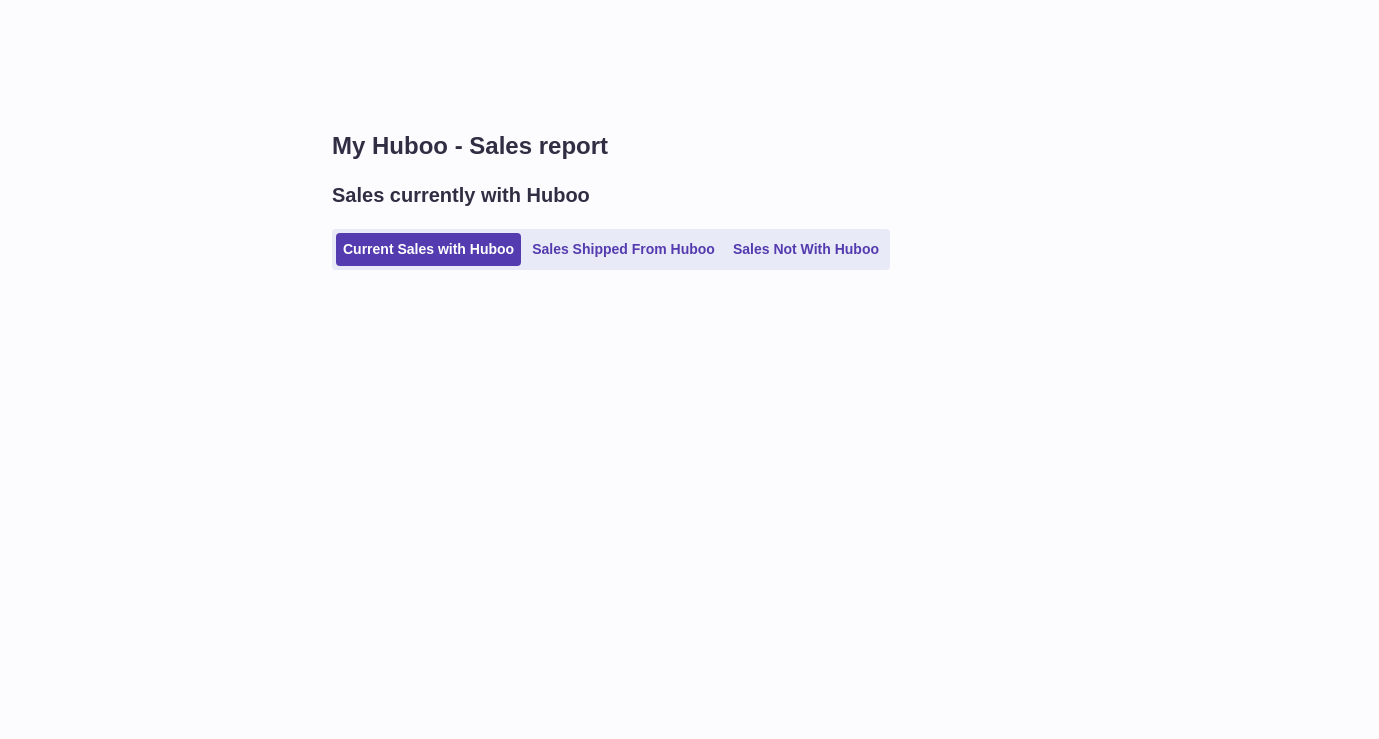 scroll, scrollTop: 0, scrollLeft: 0, axis: both 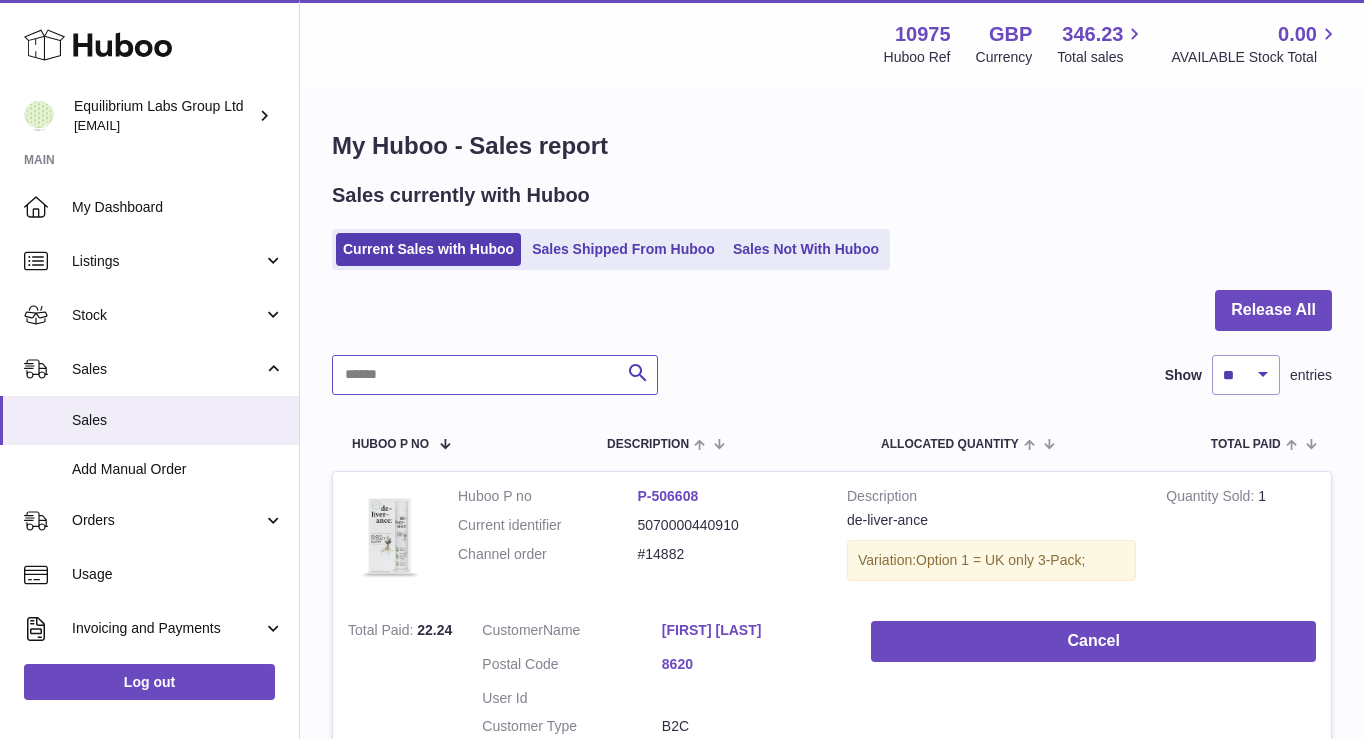 click at bounding box center (495, 375) 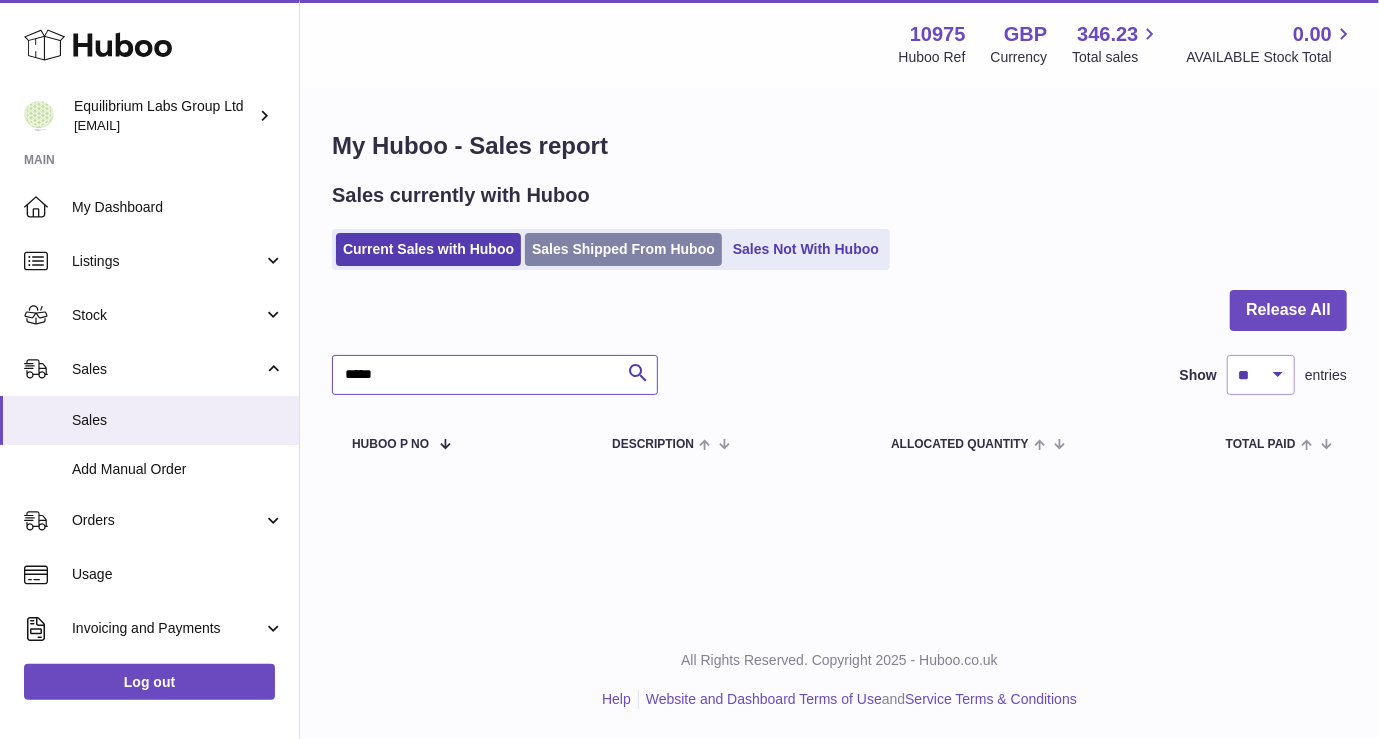 type on "*****" 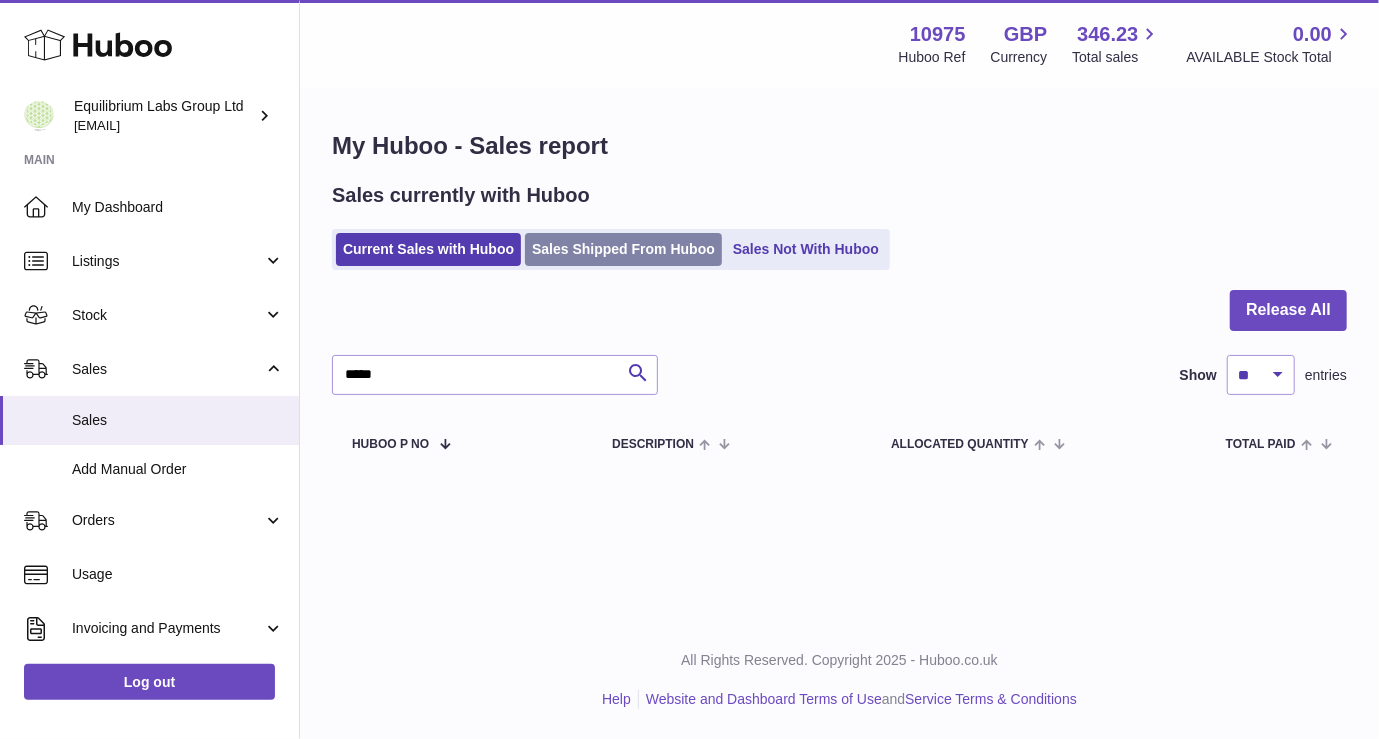 click on "Sales Shipped From Huboo" at bounding box center (623, 249) 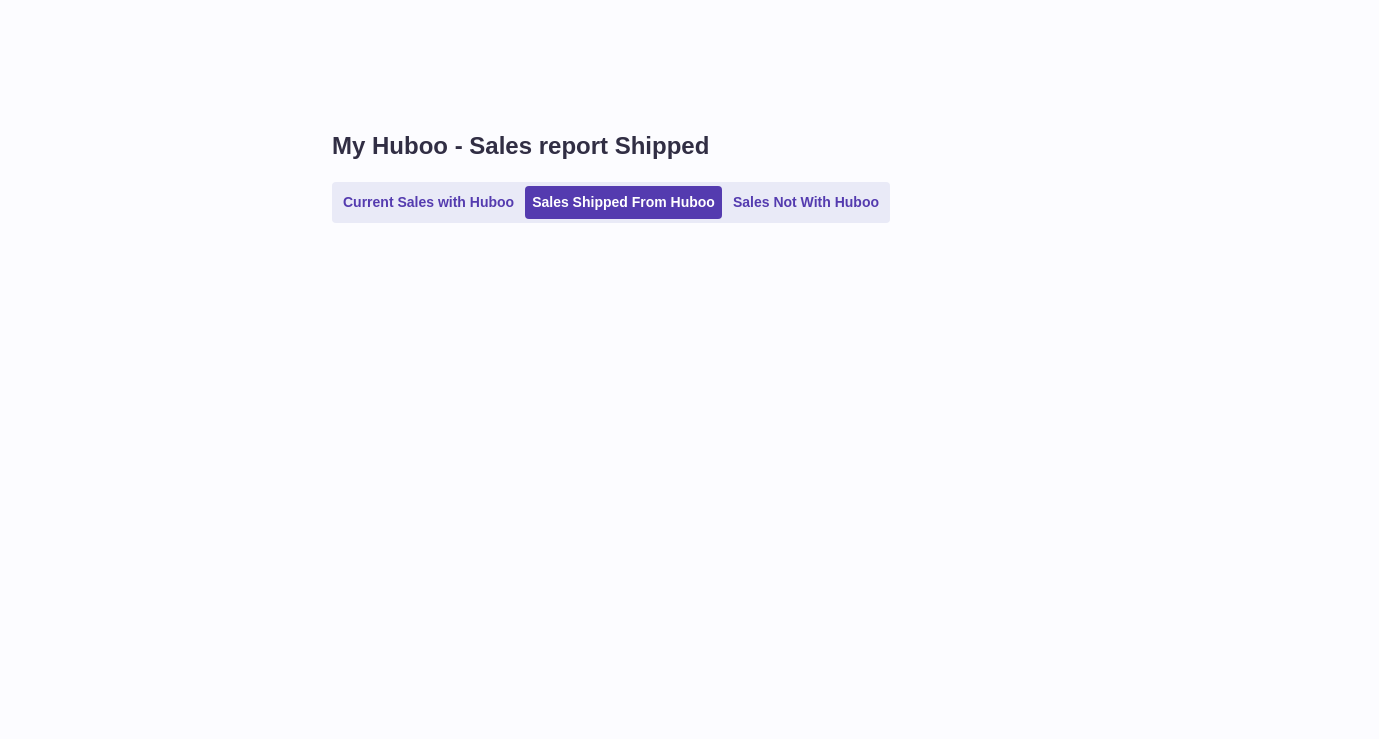 scroll, scrollTop: 0, scrollLeft: 0, axis: both 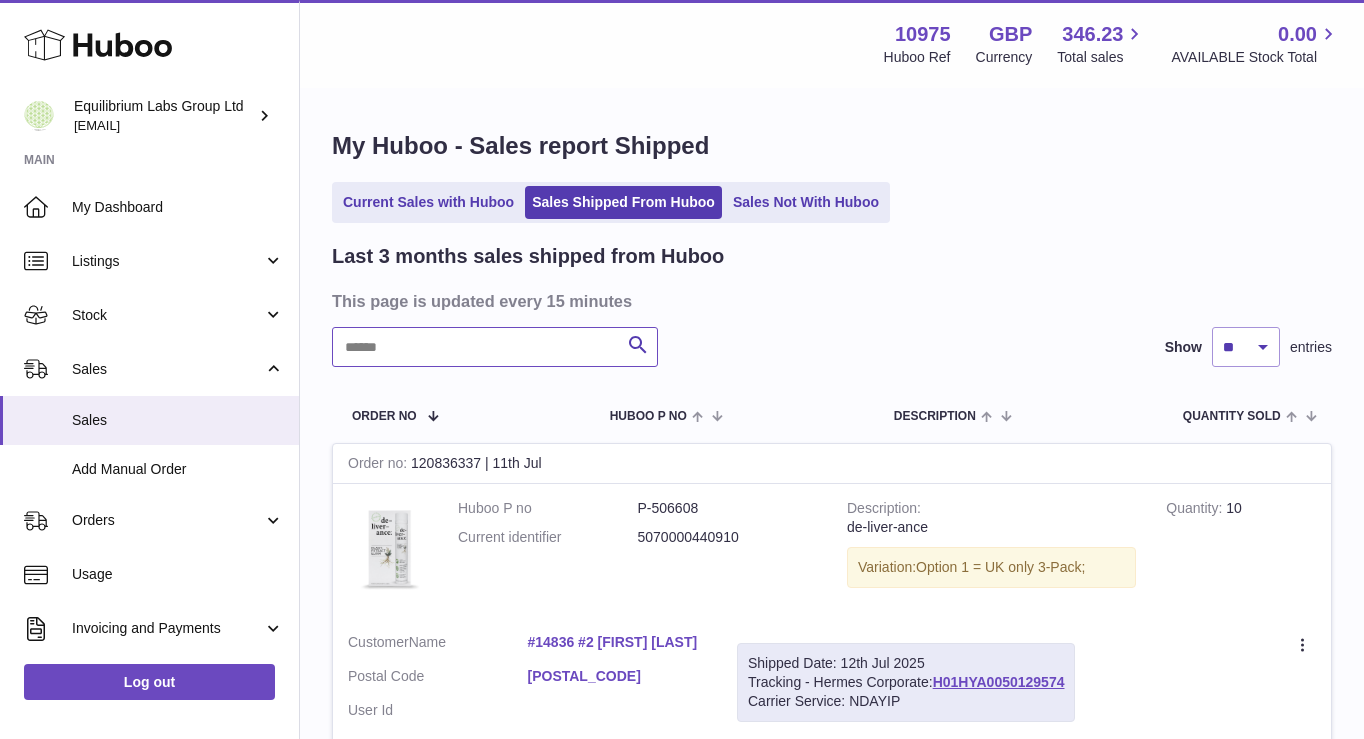 click at bounding box center [495, 347] 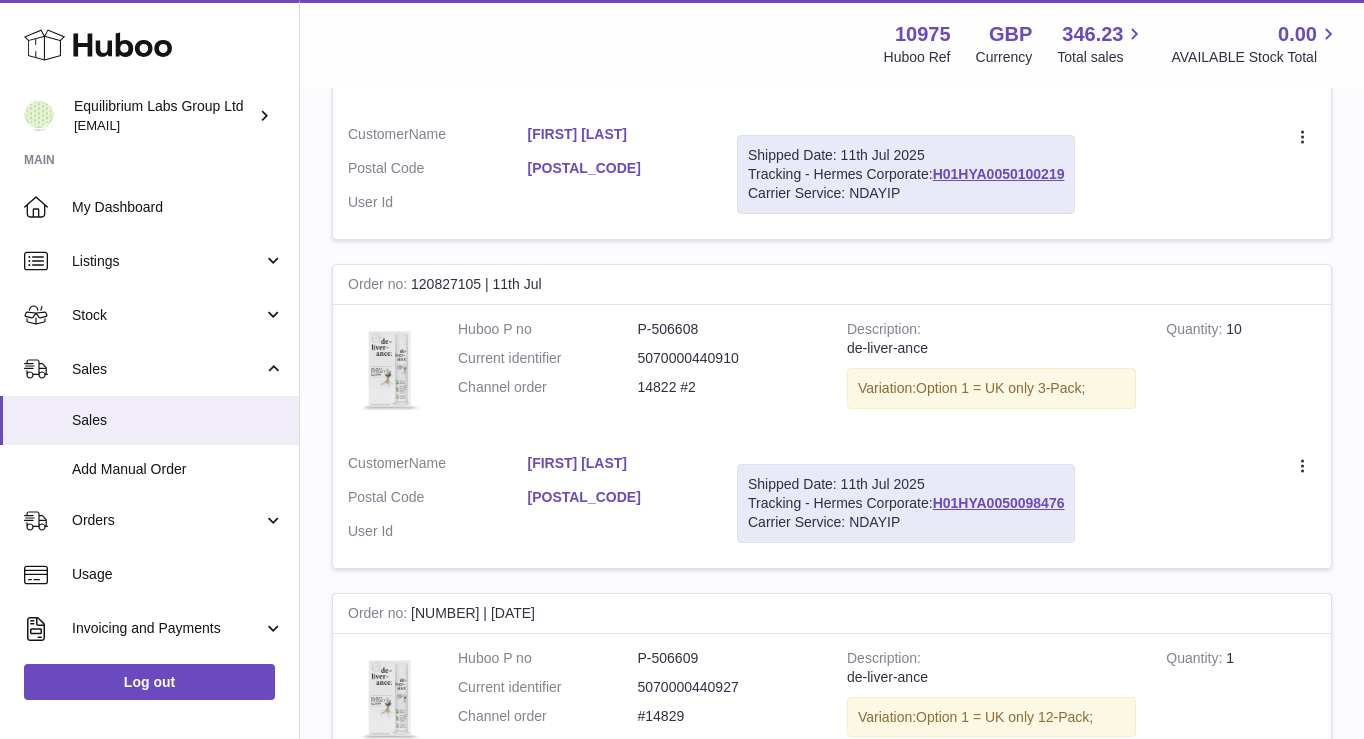 scroll, scrollTop: 1224, scrollLeft: 0, axis: vertical 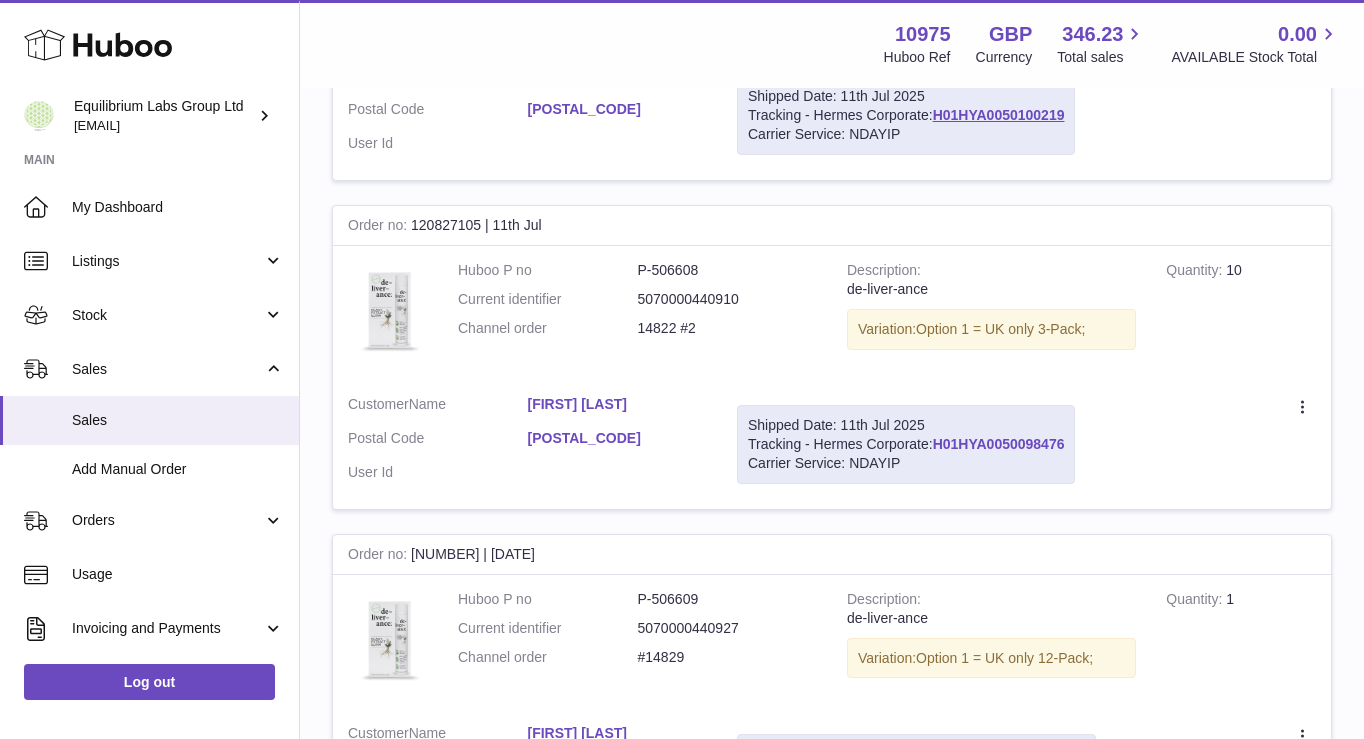 type on "****" 